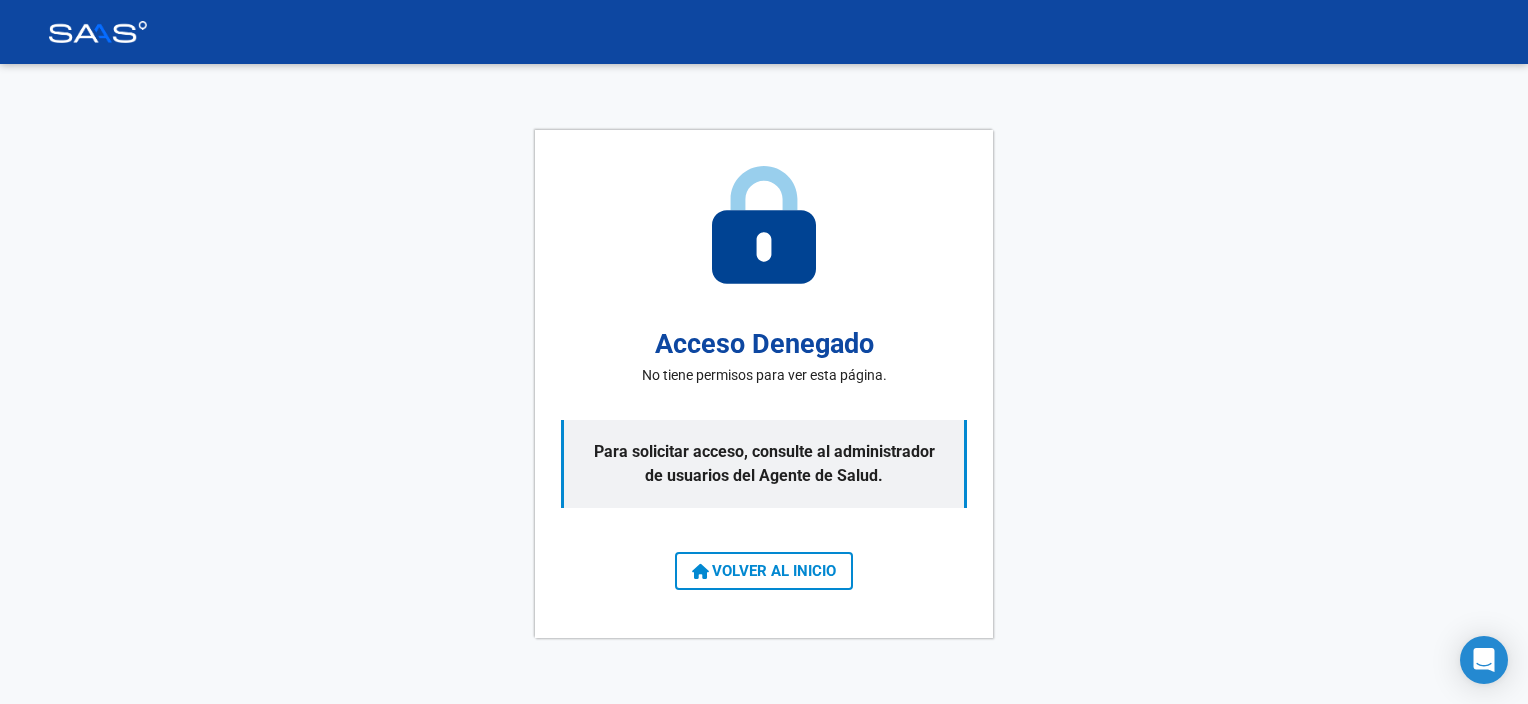 scroll, scrollTop: 0, scrollLeft: 0, axis: both 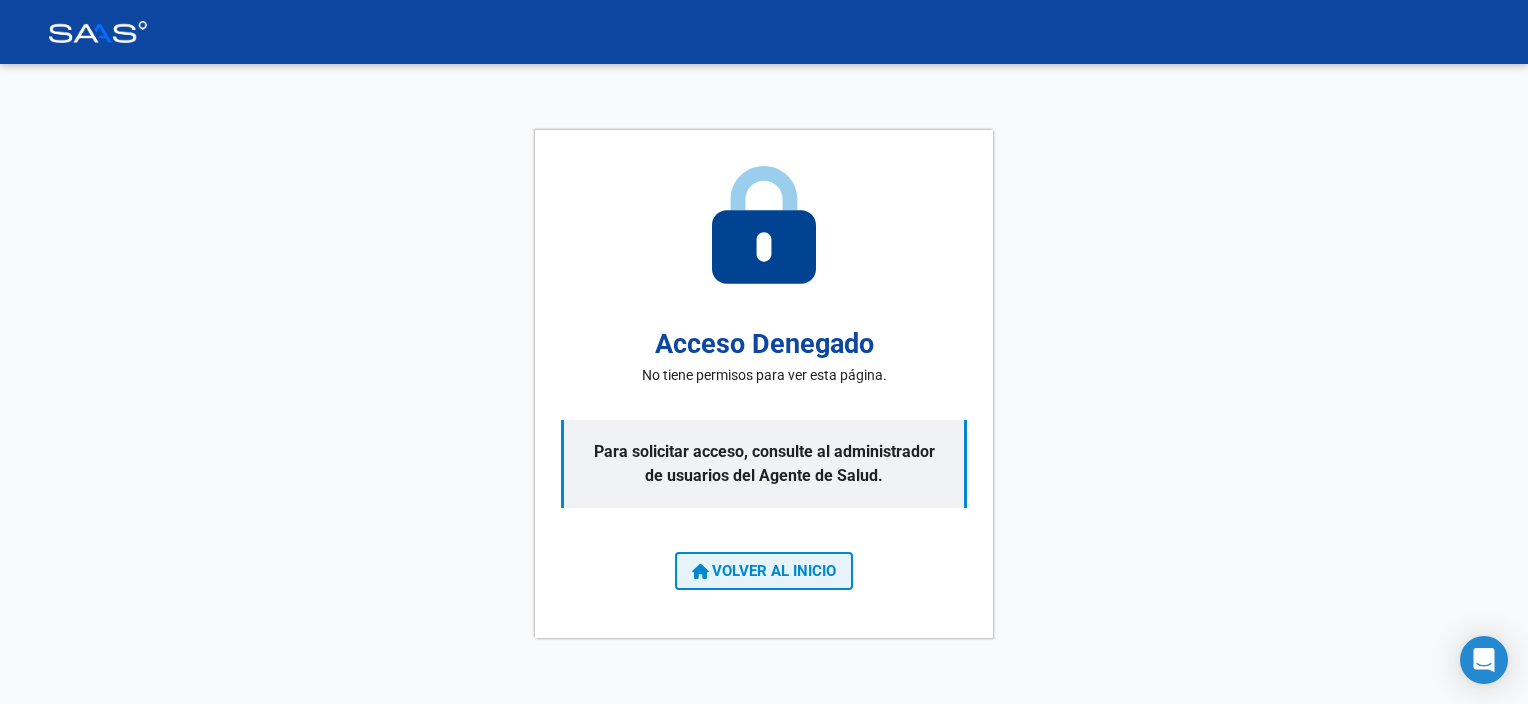 click on "VOLVER AL INICIO" 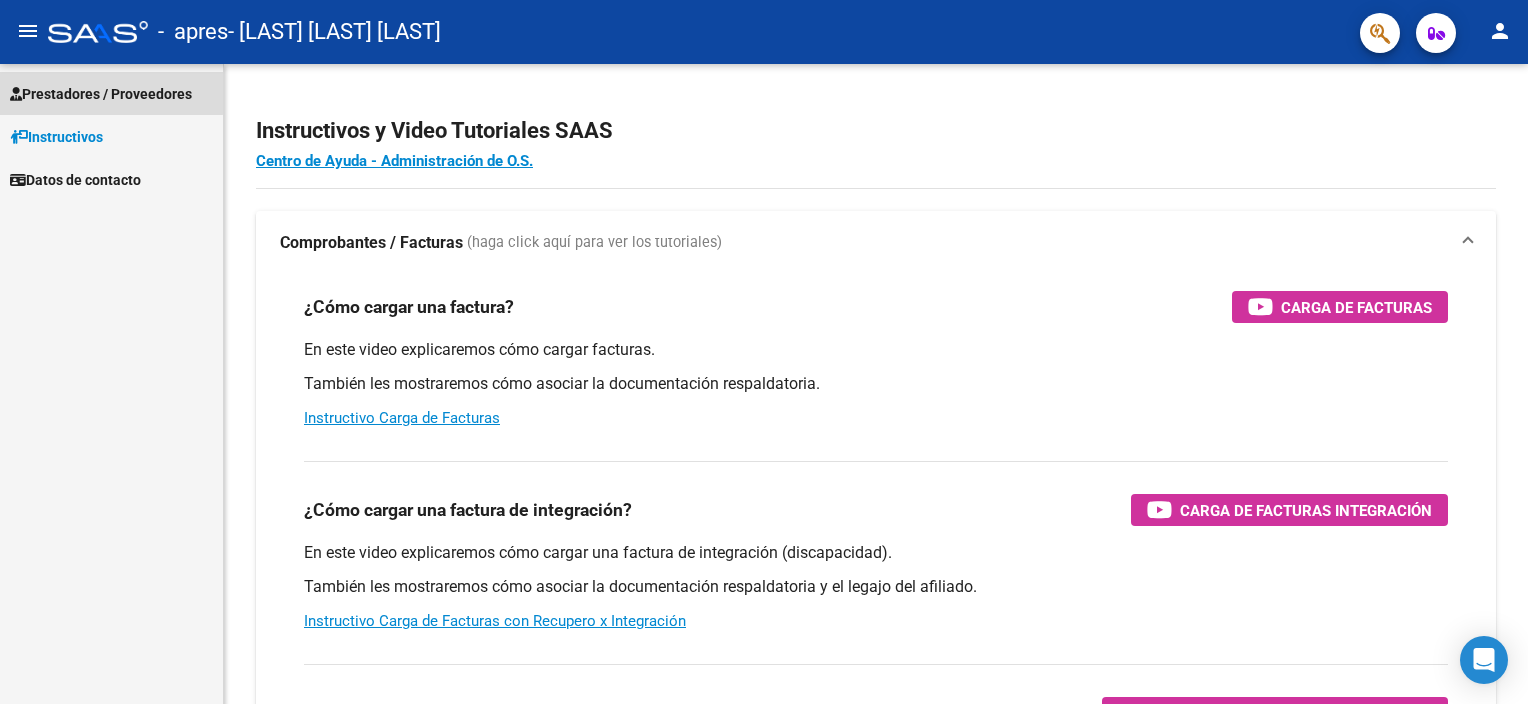 click on "Prestadores / Proveedores" at bounding box center (101, 94) 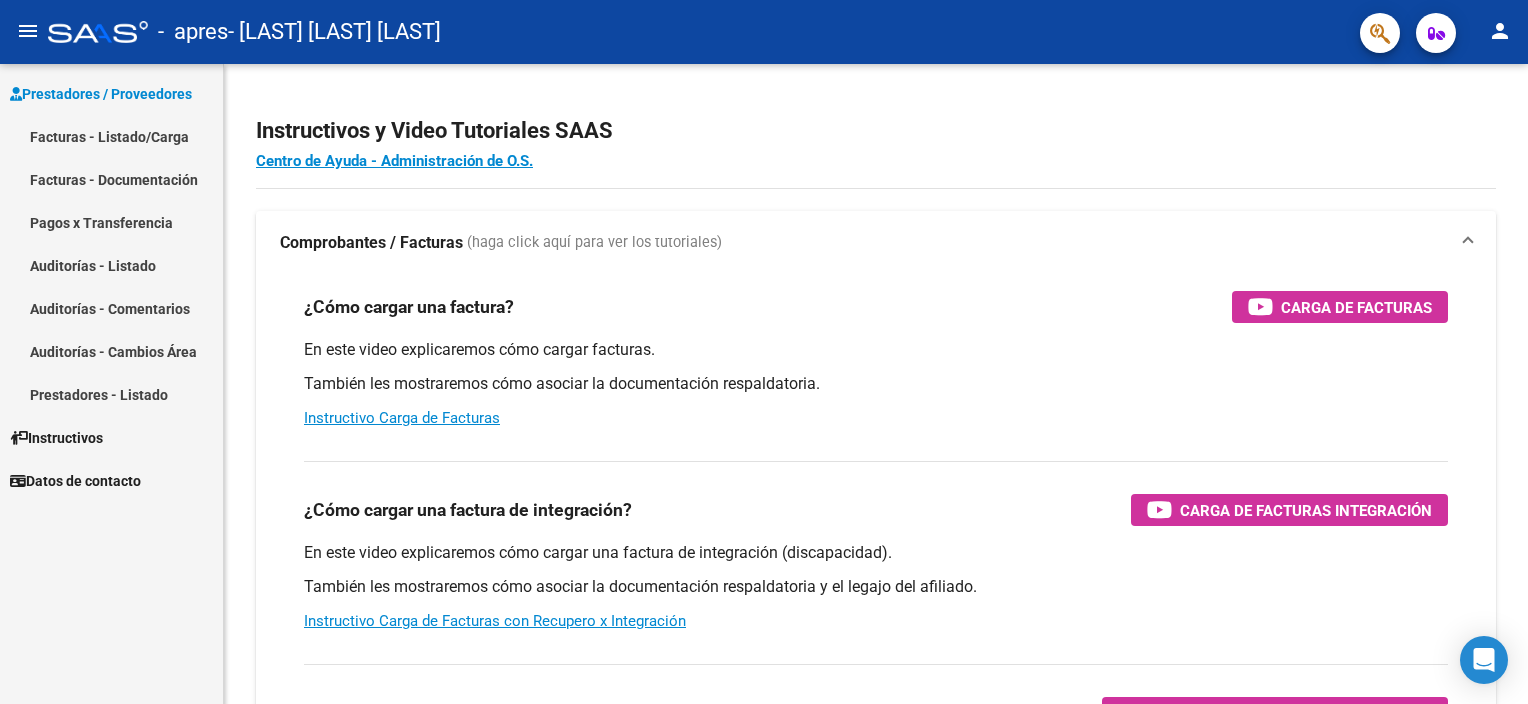 click on "Facturas - Listado/Carga" at bounding box center [111, 136] 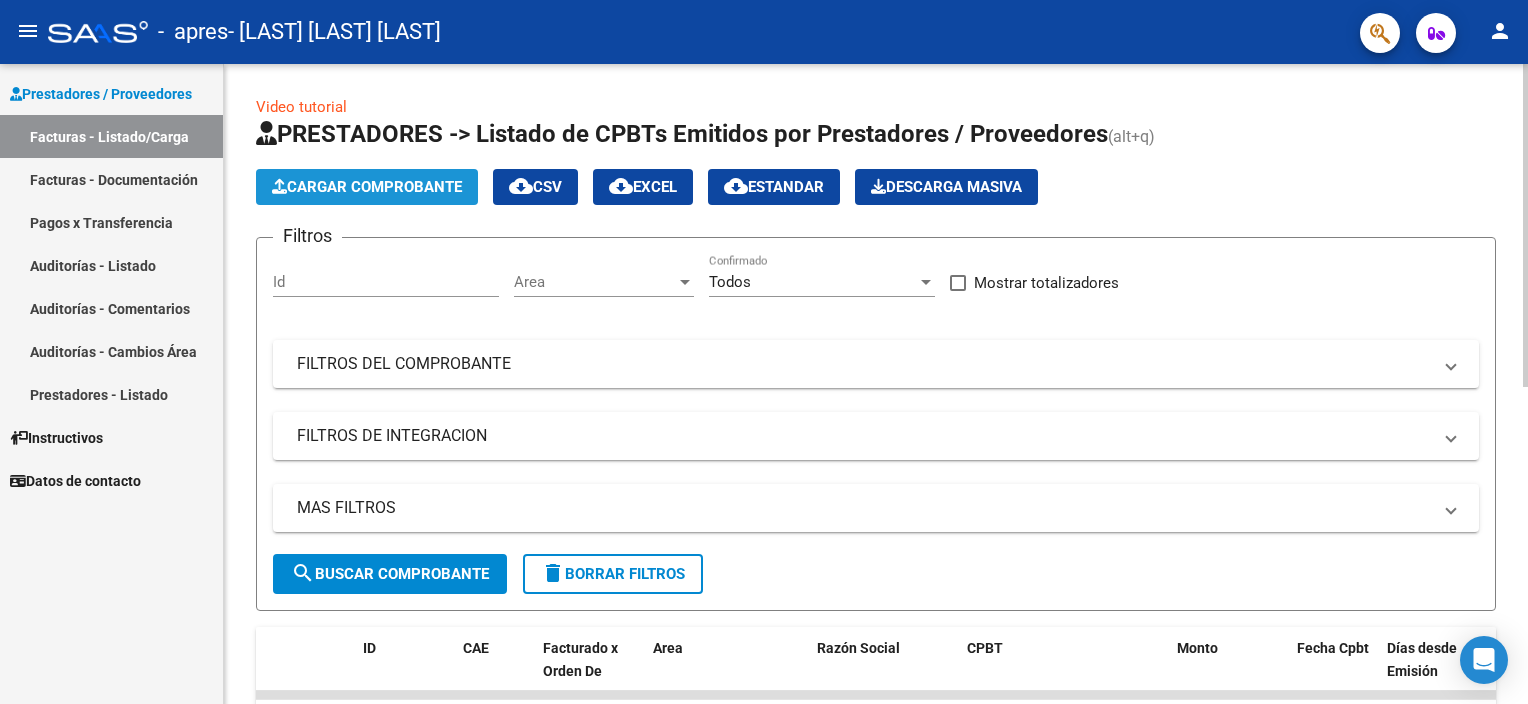click on "Cargar Comprobante" 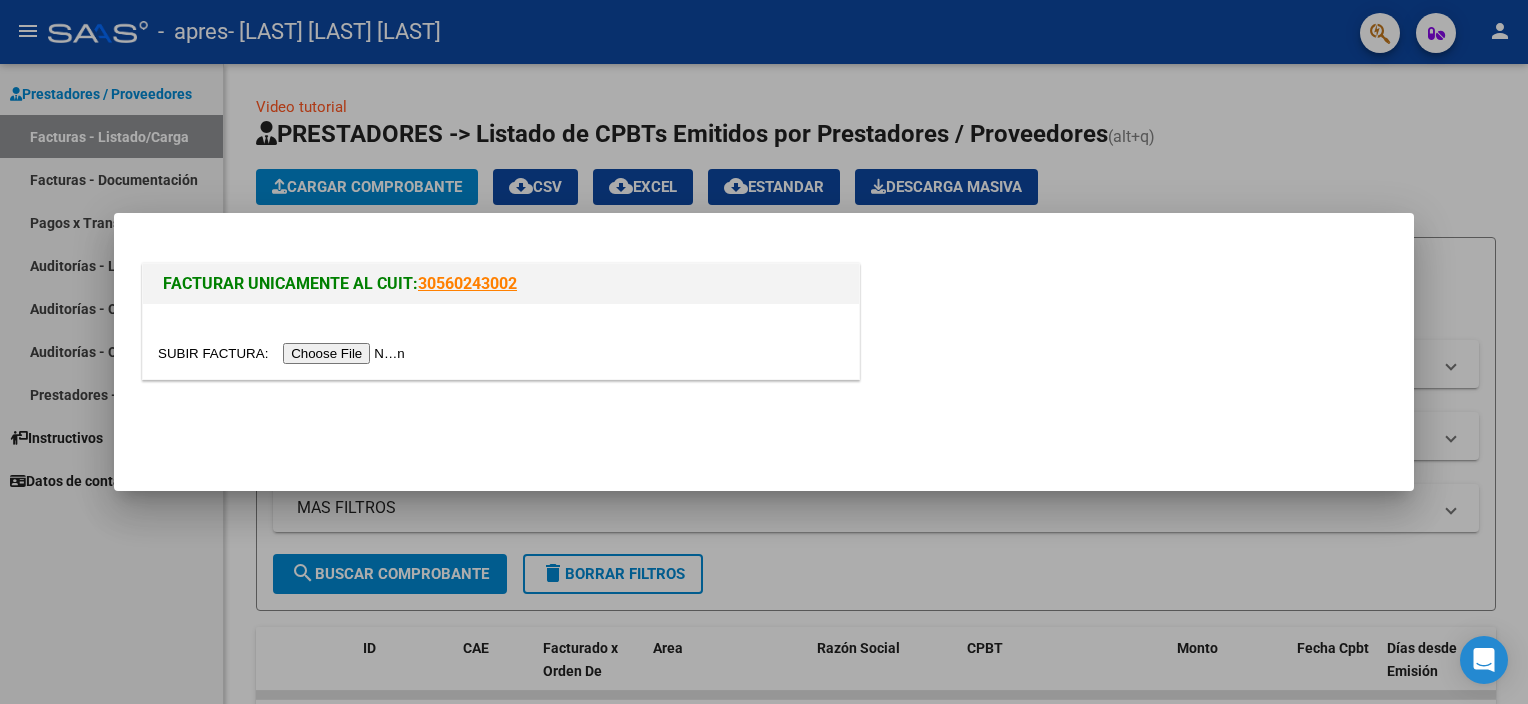 click at bounding box center [284, 353] 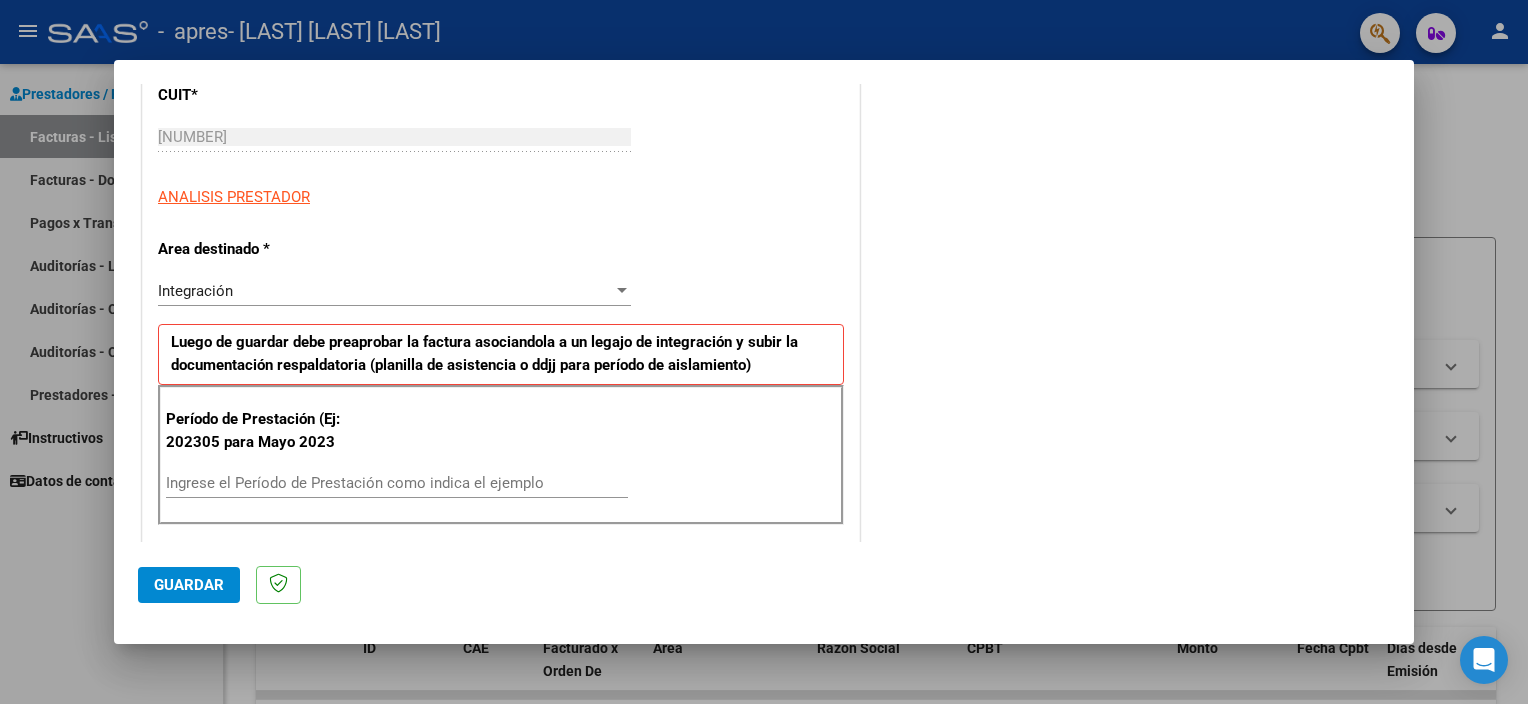 scroll, scrollTop: 320, scrollLeft: 0, axis: vertical 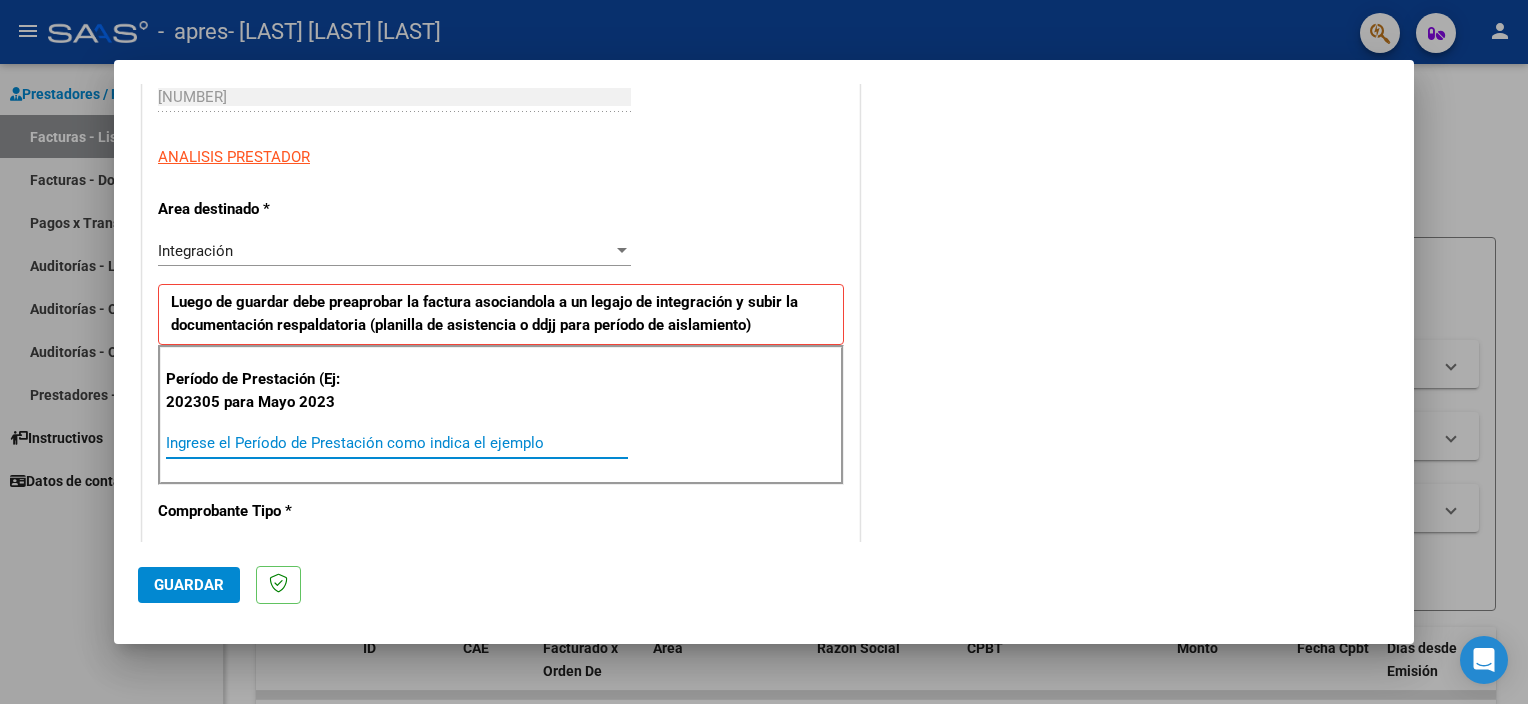 click on "Ingrese el Período de Prestación como indica el ejemplo" at bounding box center [397, 443] 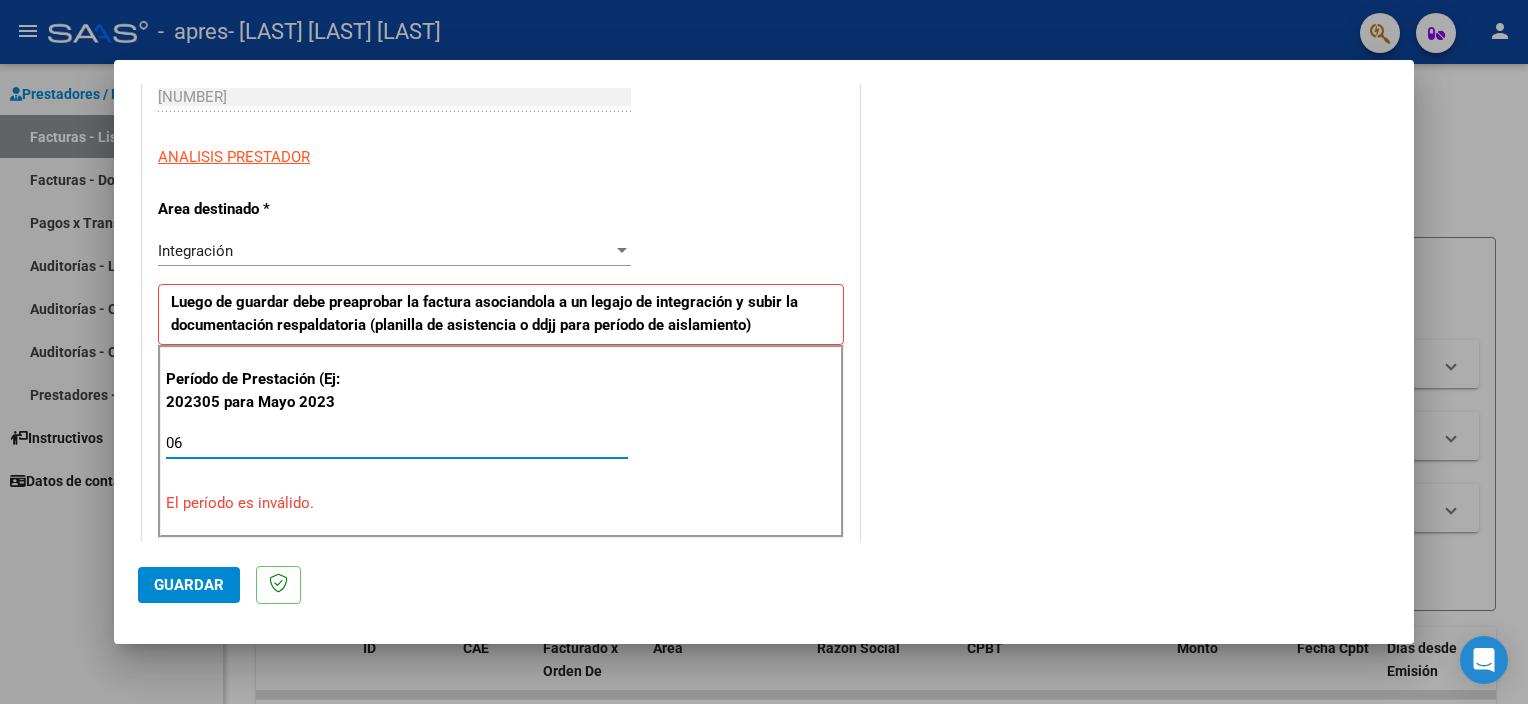 type on "0" 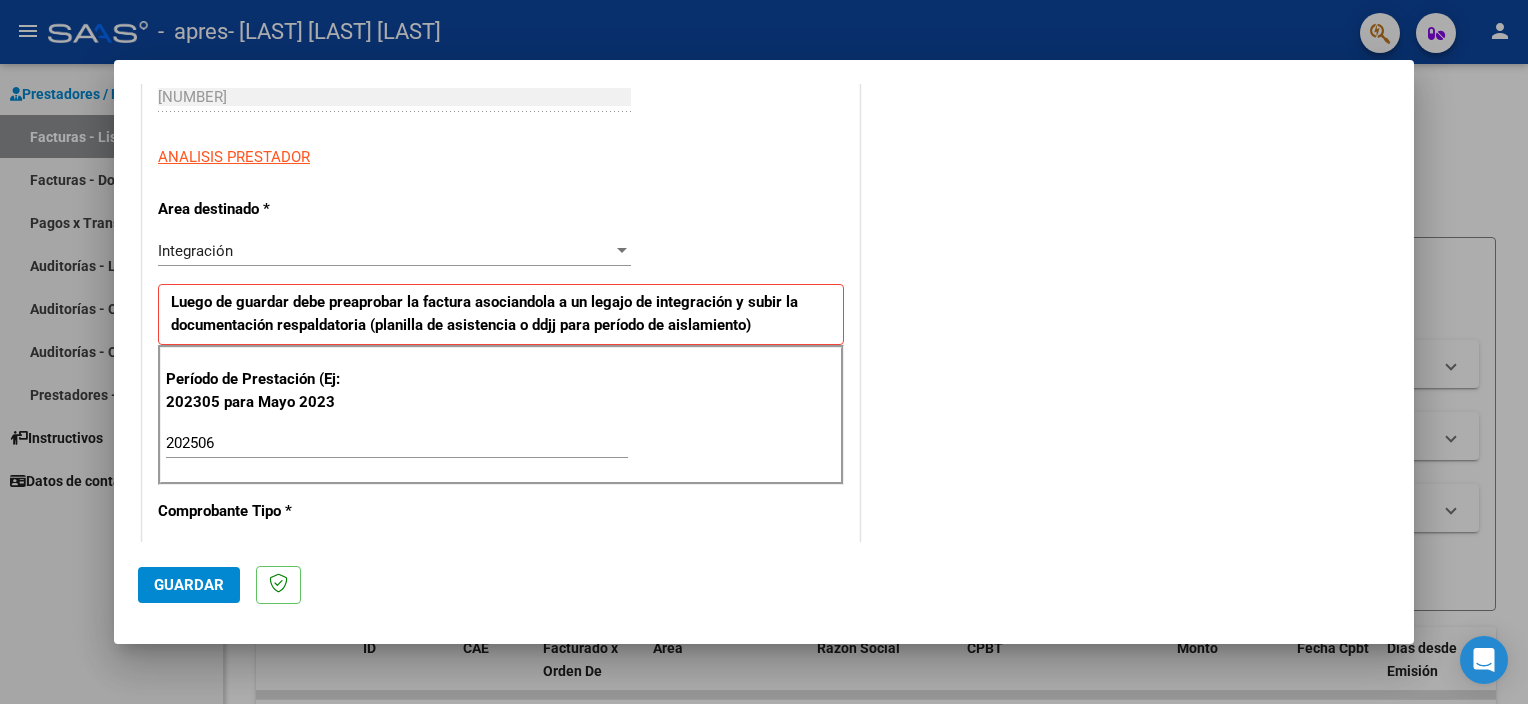 click on "CUIT  *   [NUMBER] Ingresar CUIT  ANALISIS PRESTADOR  Area destinado * Integración Seleccionar Area Luego de guardar debe preaprobar la factura asociandola a un legajo de integración y subir la documentación respaldatoria (planilla de asistencia o ddjj para período de aislamiento)  Período de Prestación (Ej: 202305 para Mayo 2023    202506 Ingrese el Período de Prestación como indica el ejemplo   Comprobante Tipo * Factura C Seleccionar Tipo Punto de Venta  *   1 Ingresar el Nro.  Número  *   235 Ingresar el Nro.  Monto  *   $ 98.964,88 Ingresar el monto  Fecha del Cpbt.  *   2025-08-07 Ingresar la fecha  CAE / CAEA (no ingrese CAI)    75324444406082 Ingresar el CAE o CAEA (no ingrese CAI)  Fecha de Vencimiento    Ingresar la fecha  Ref. Externa    Ingresar la ref.  N° Liquidación    Ingresar el N° Liquidación" at bounding box center [501, 747] 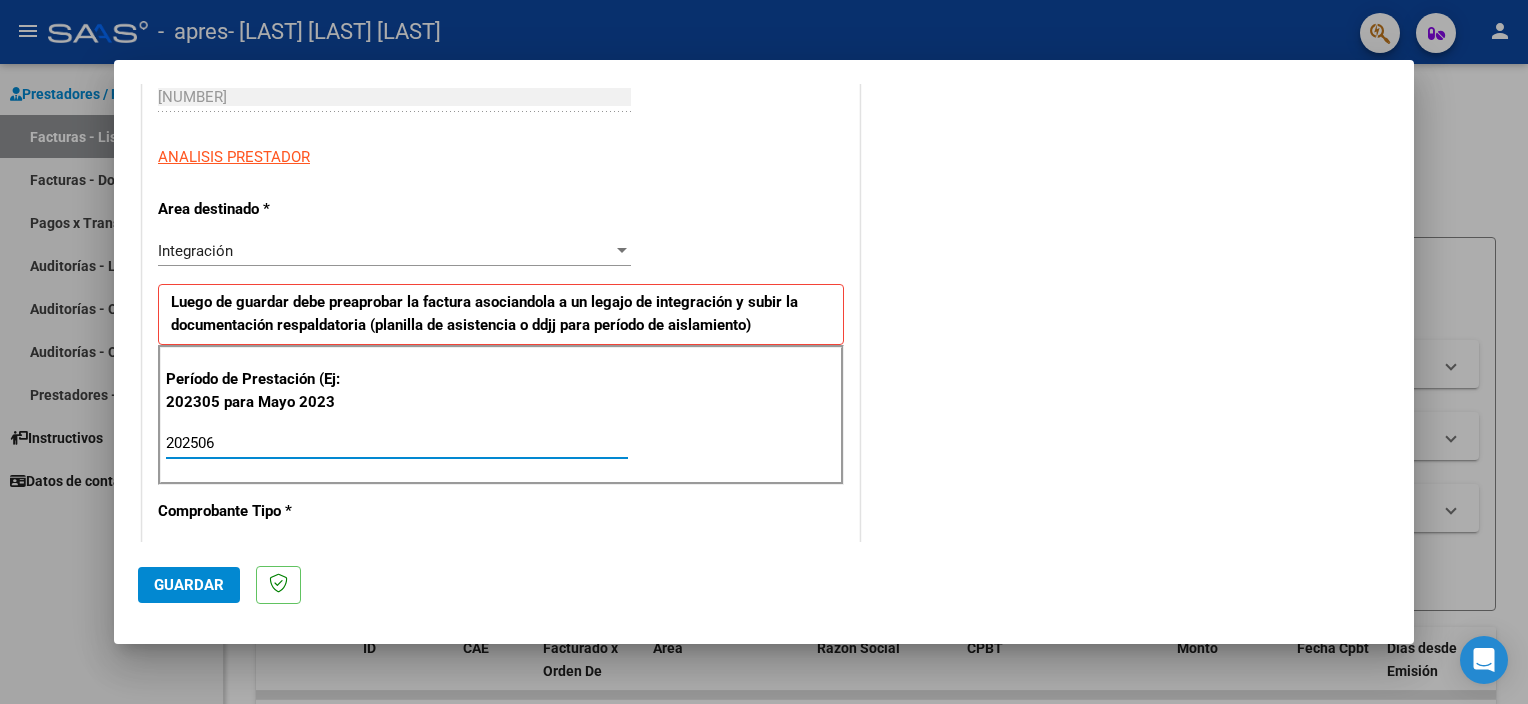 click on "202506" at bounding box center (397, 443) 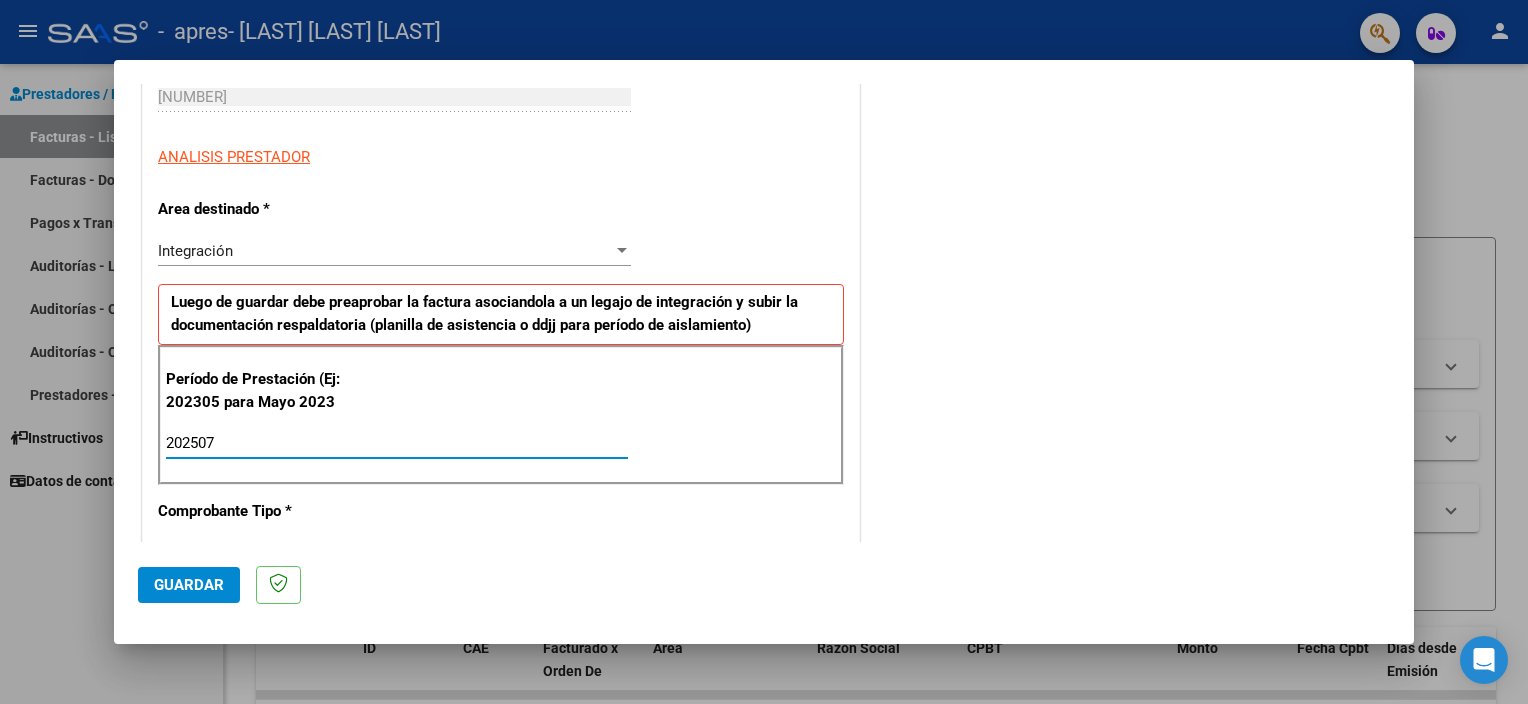 type on "202507" 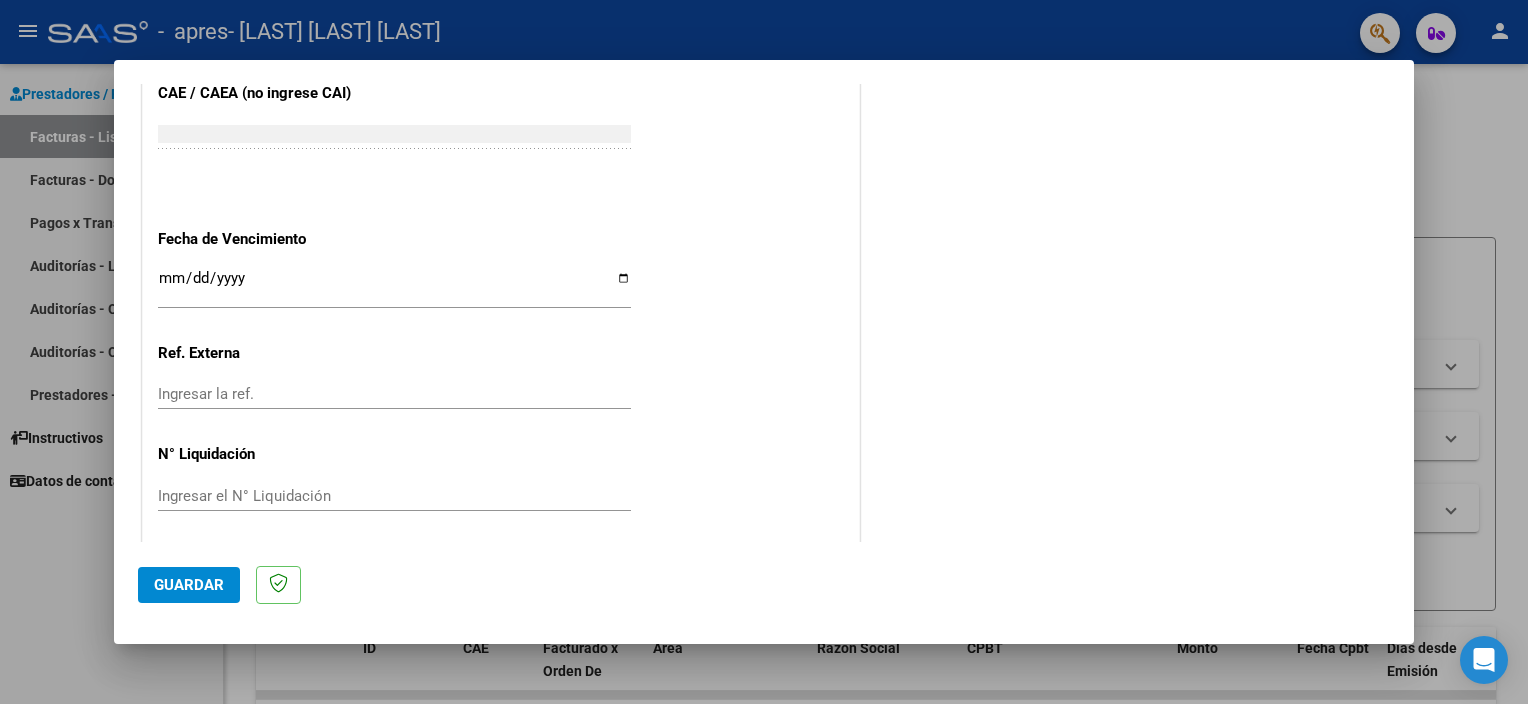 scroll, scrollTop: 1262, scrollLeft: 0, axis: vertical 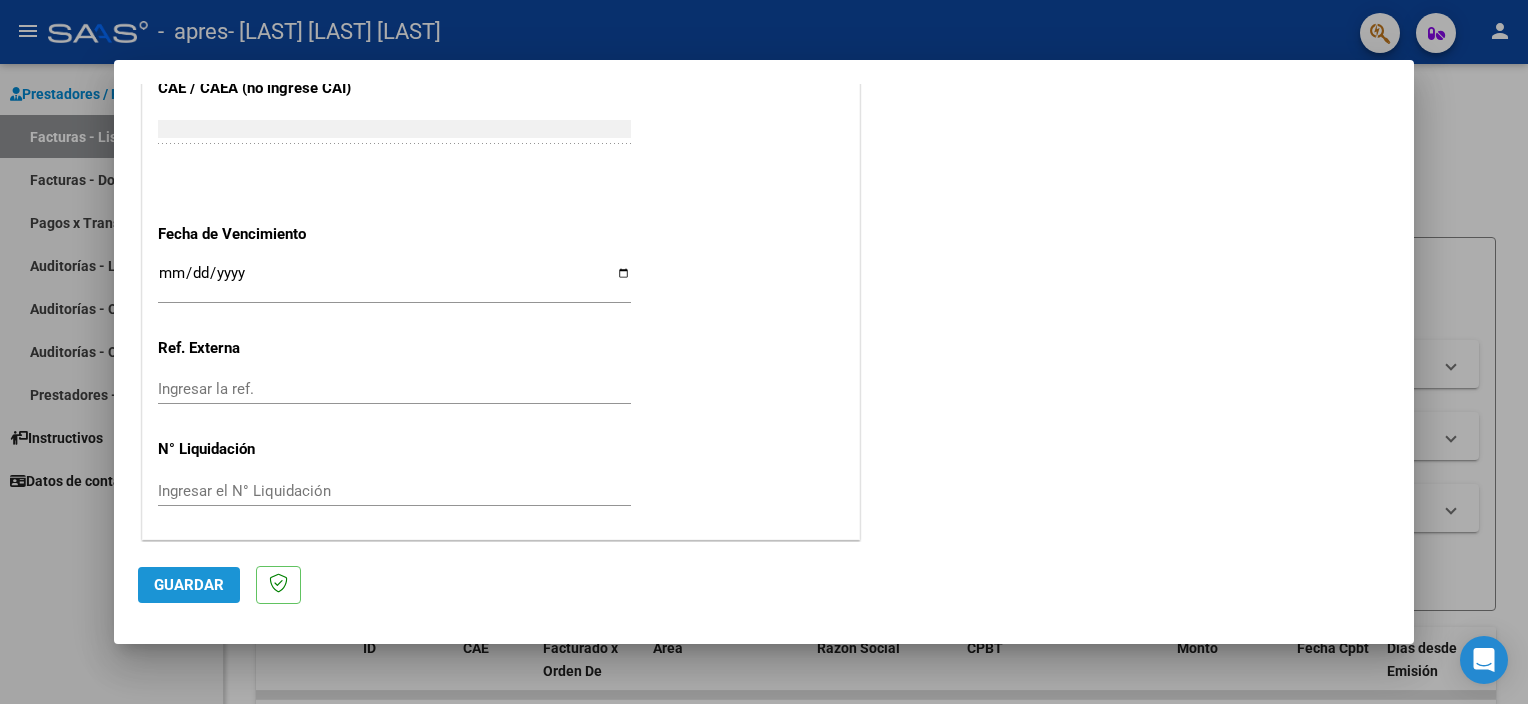 click on "Guardar" 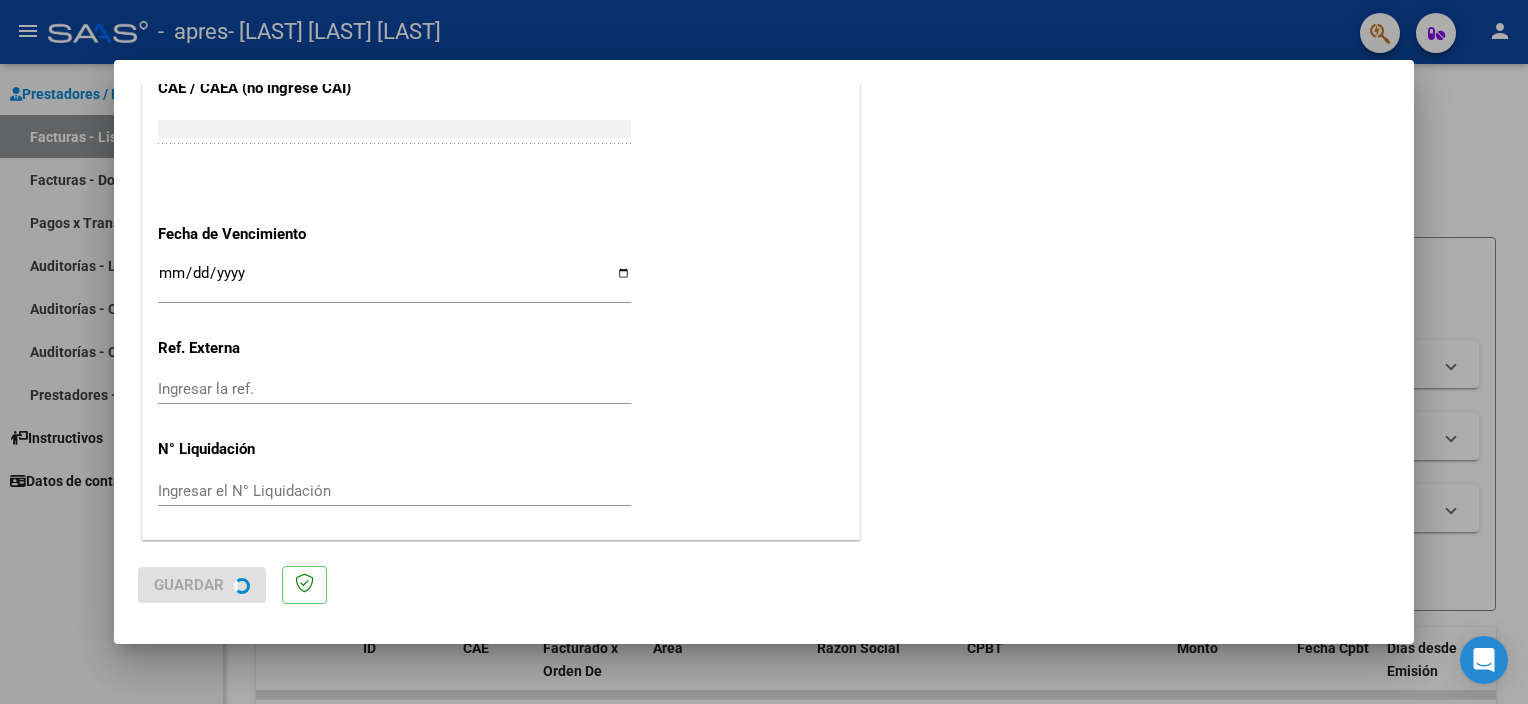 scroll, scrollTop: 0, scrollLeft: 0, axis: both 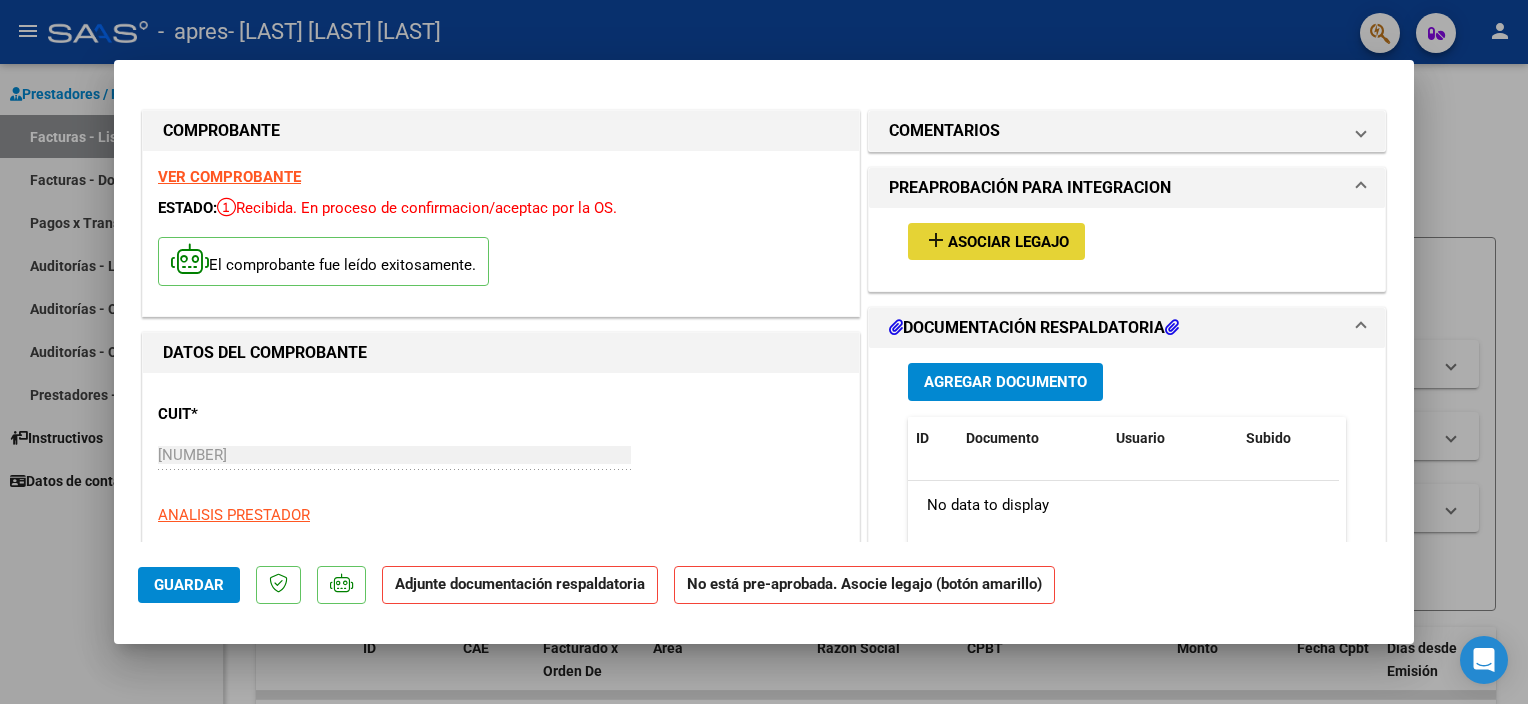 click on "Asociar Legajo" at bounding box center (1008, 242) 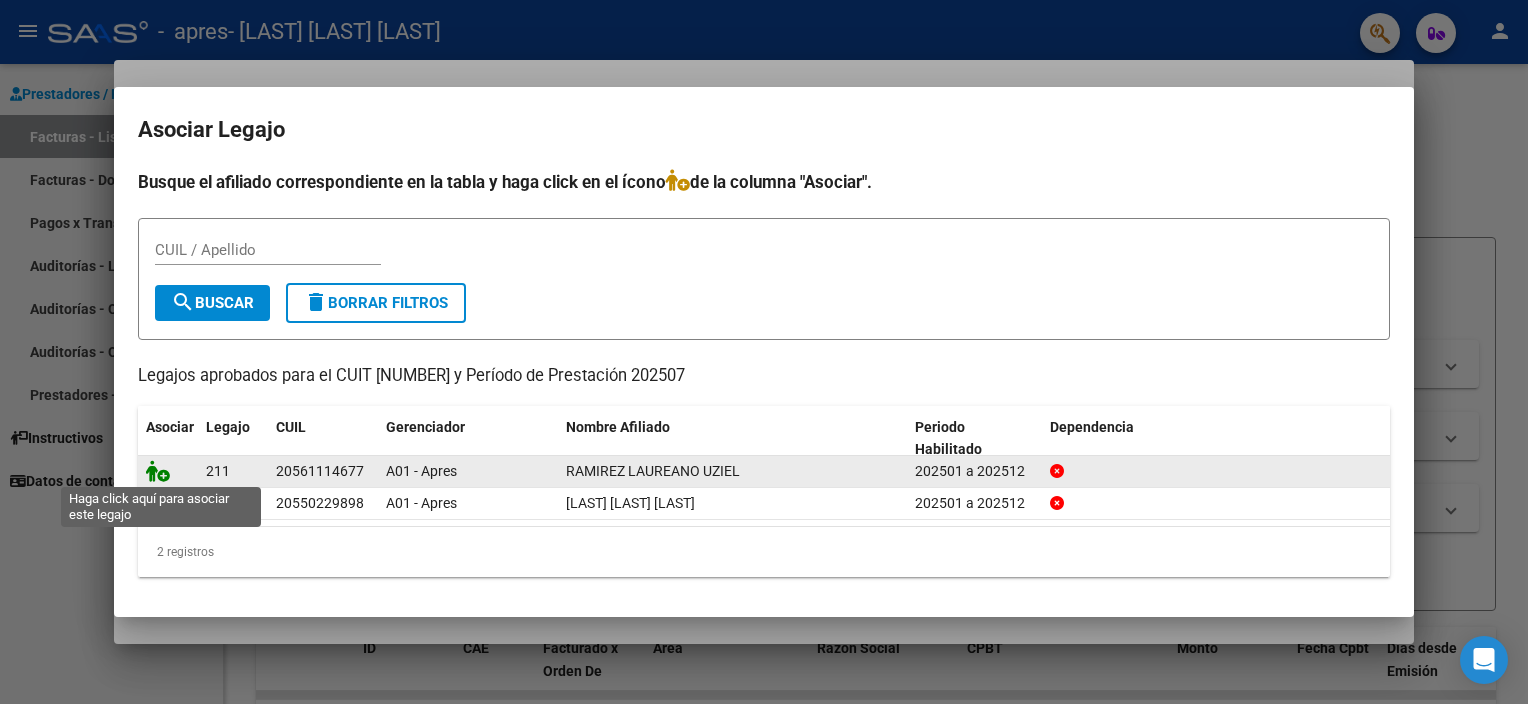 click 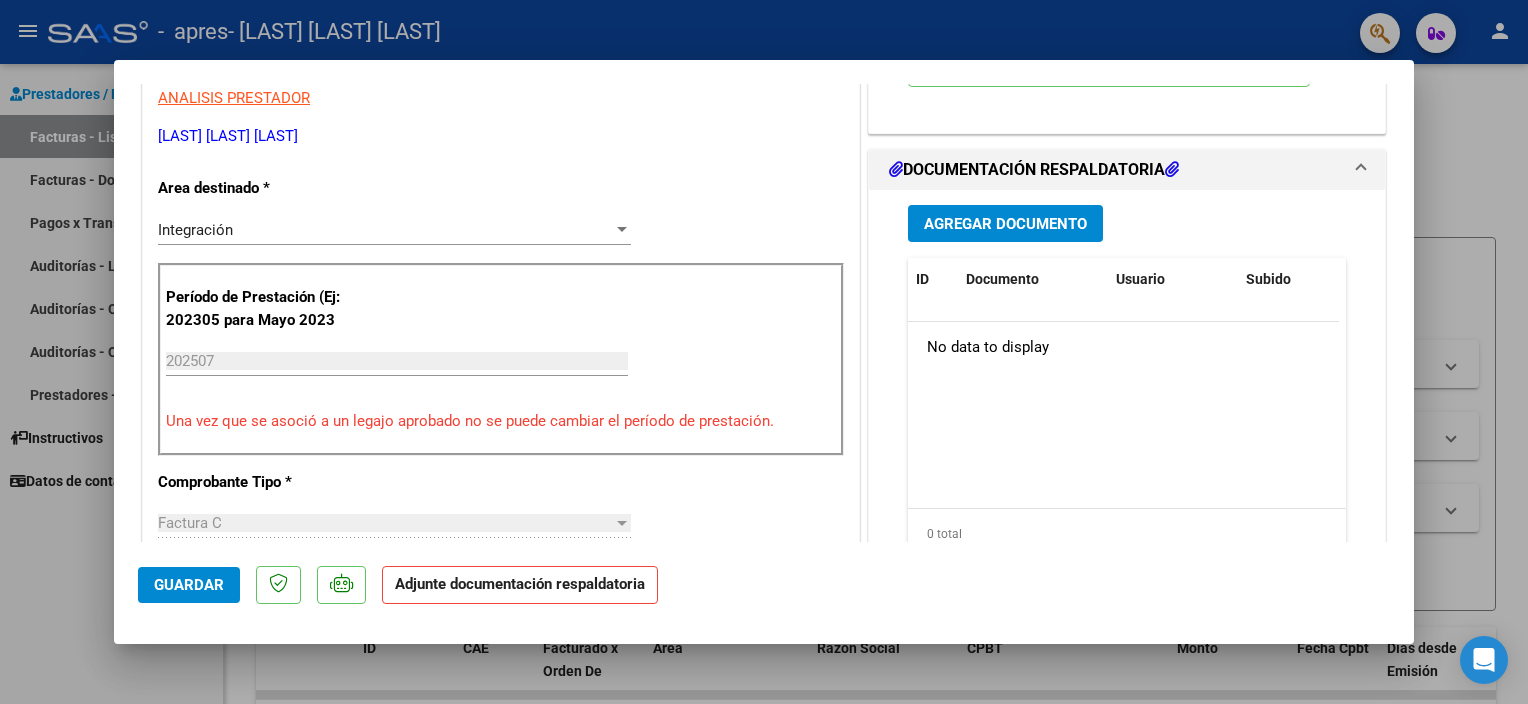 scroll, scrollTop: 442, scrollLeft: 0, axis: vertical 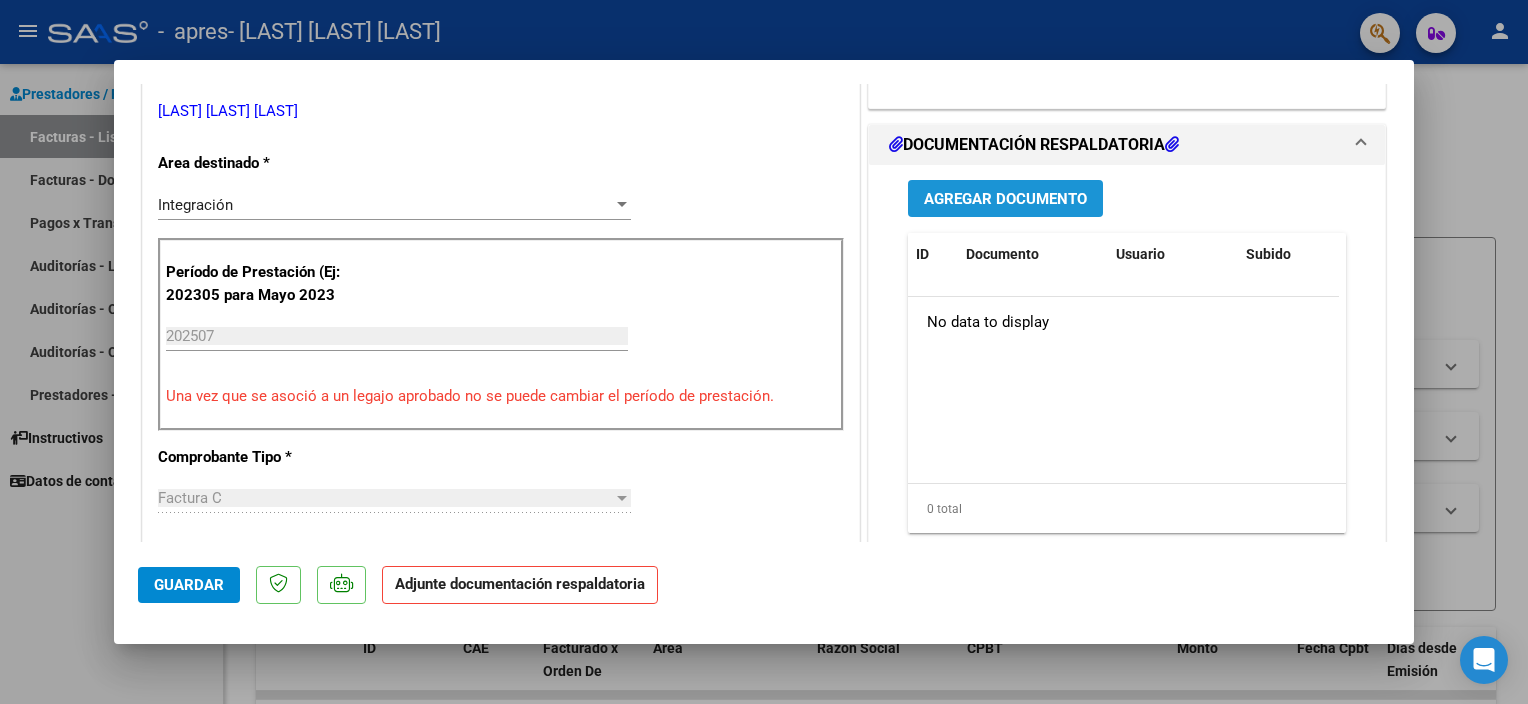 click on "Agregar Documento" at bounding box center [1005, 199] 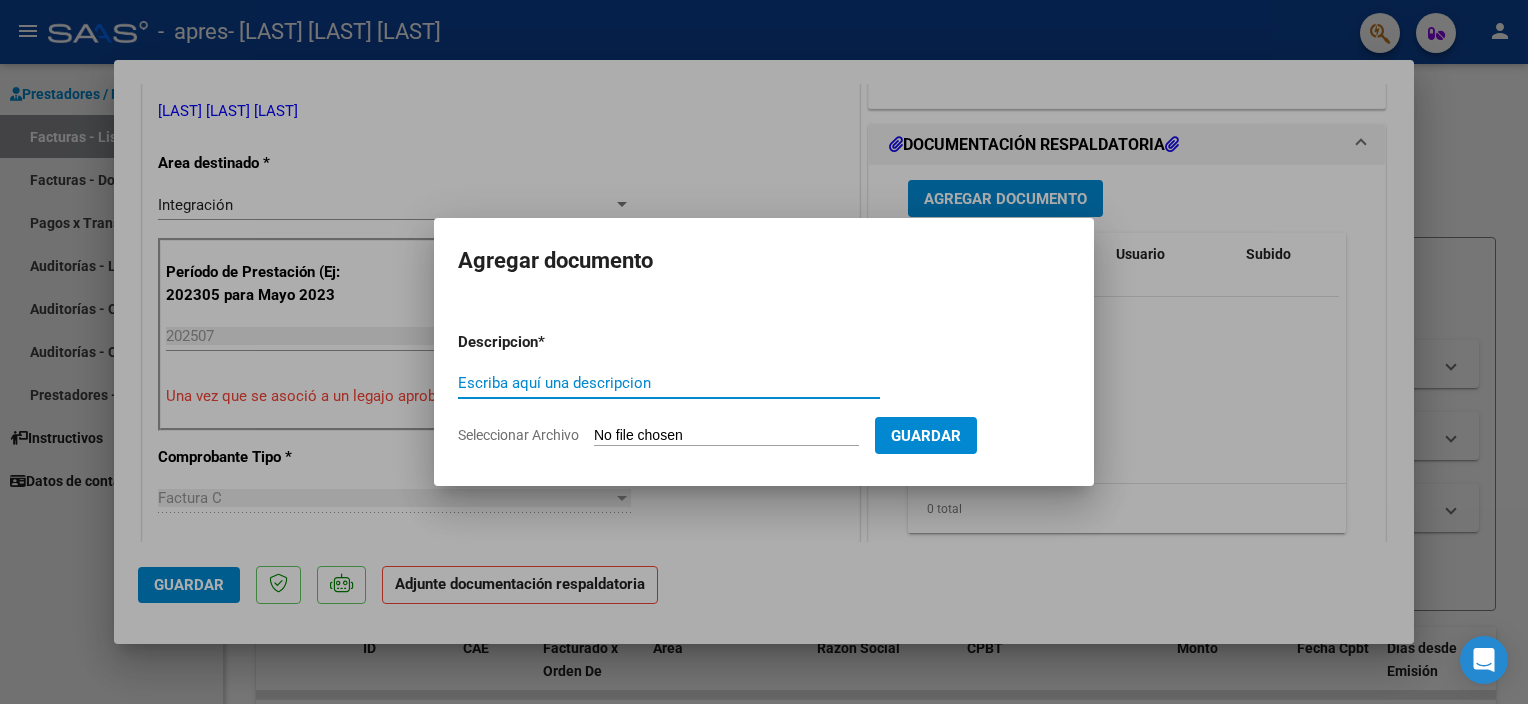 click on "Escriba aquí una descripcion" at bounding box center [669, 383] 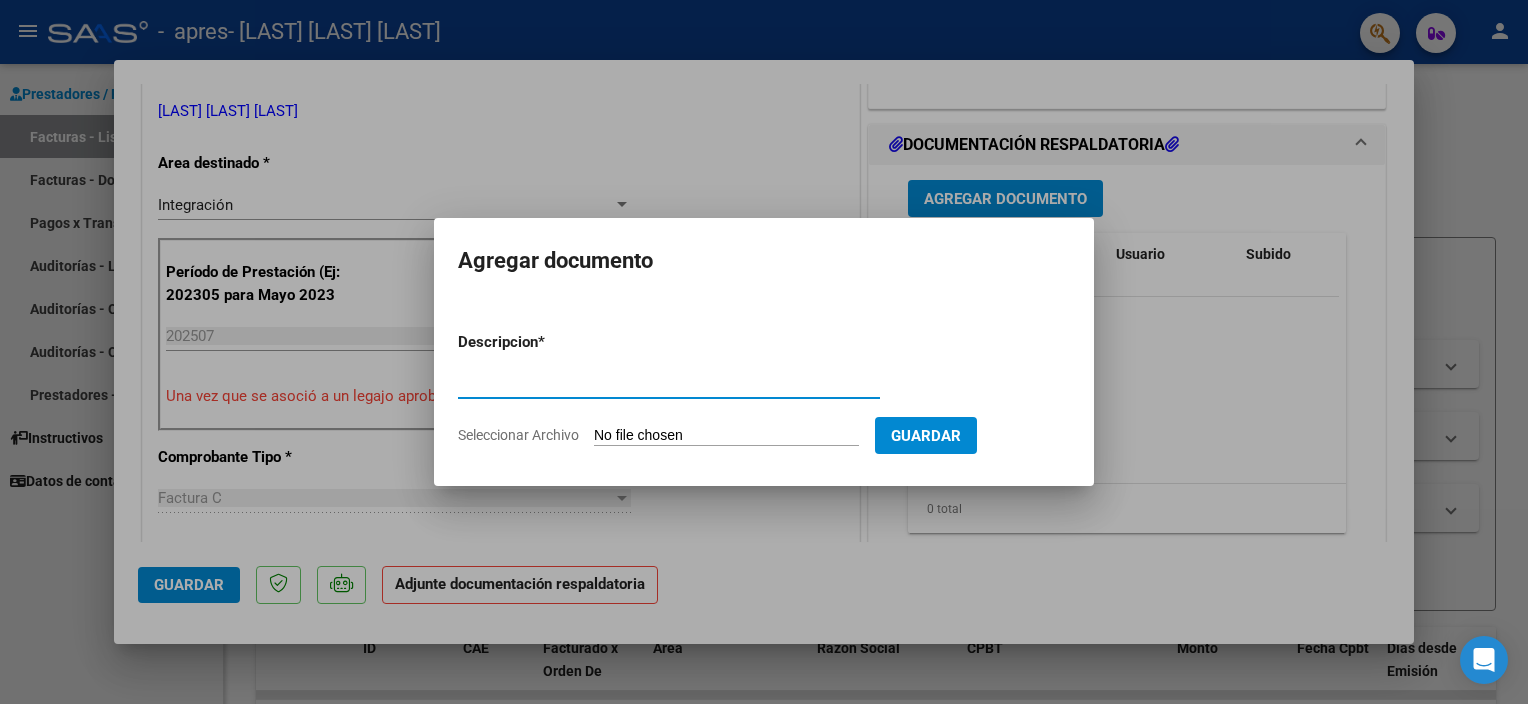 type on "asistencia" 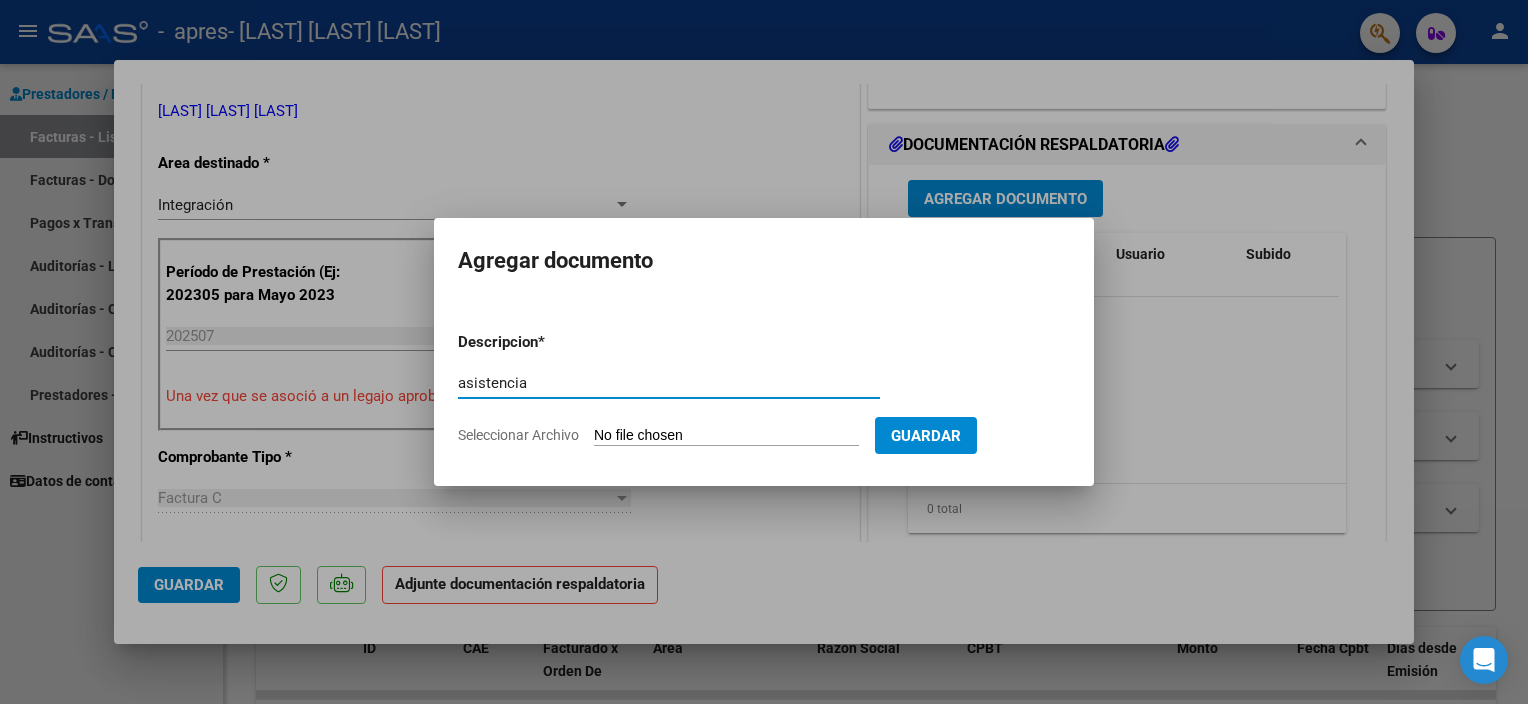 click on "Seleccionar Archivo" at bounding box center (726, 436) 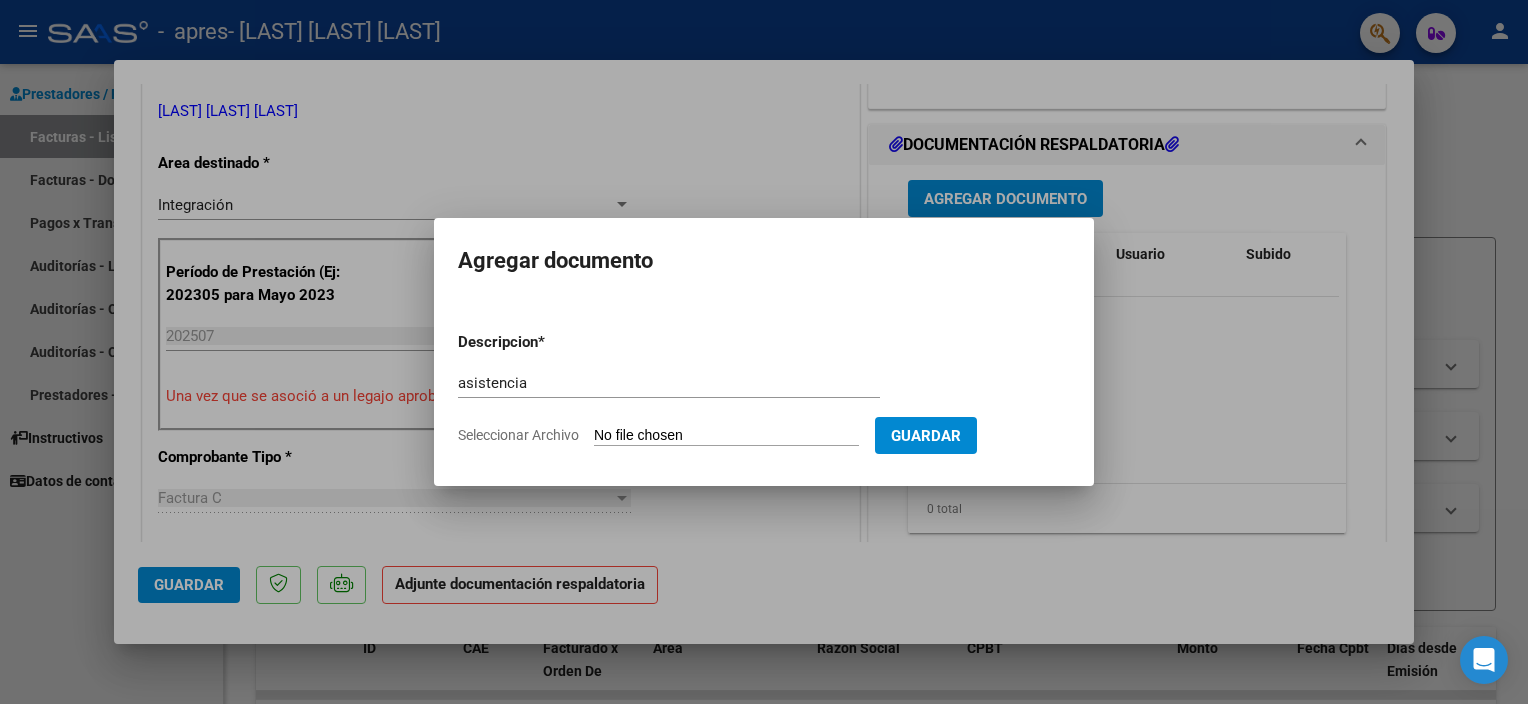 type on "C:\fakepath\ASISTENCIA [LAST] JULIO 25.jpeg" 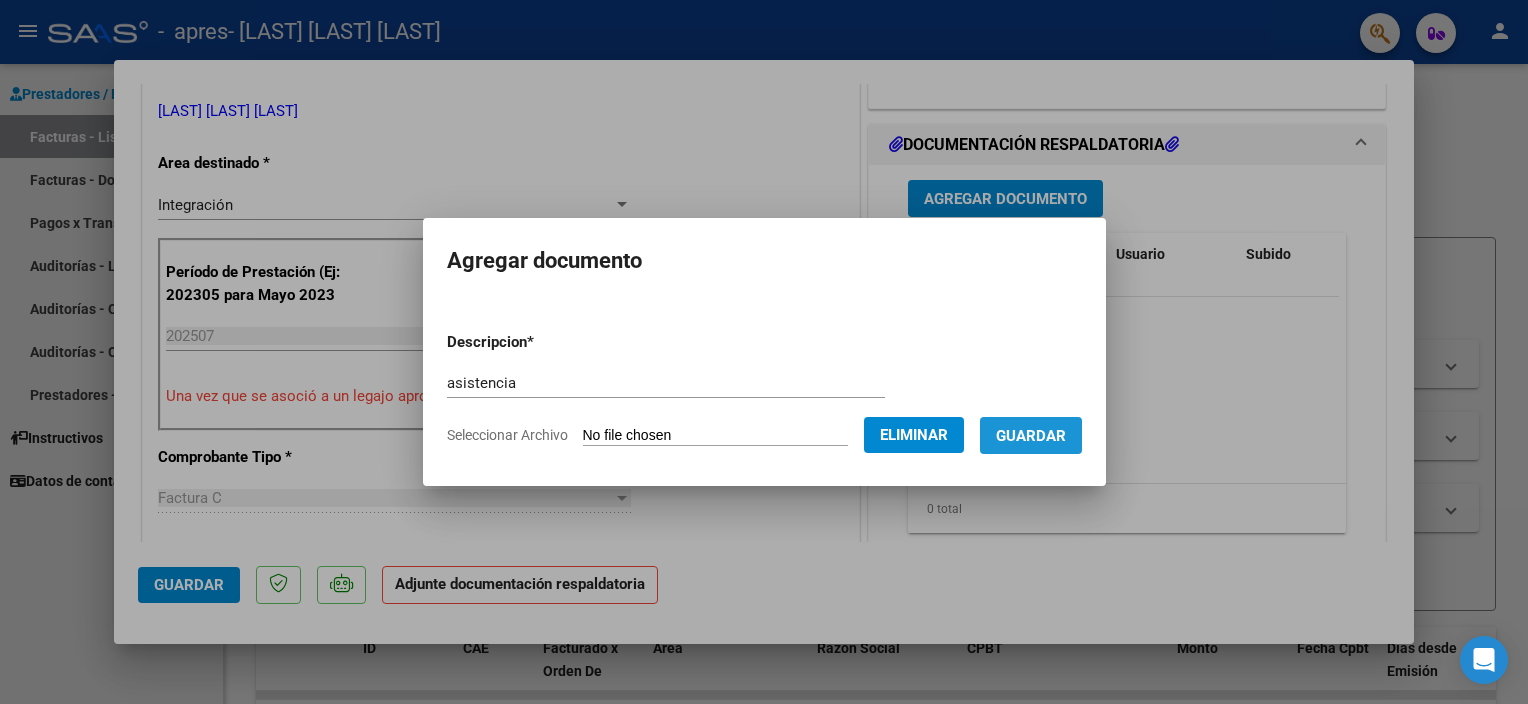 click on "Guardar" at bounding box center (1031, 436) 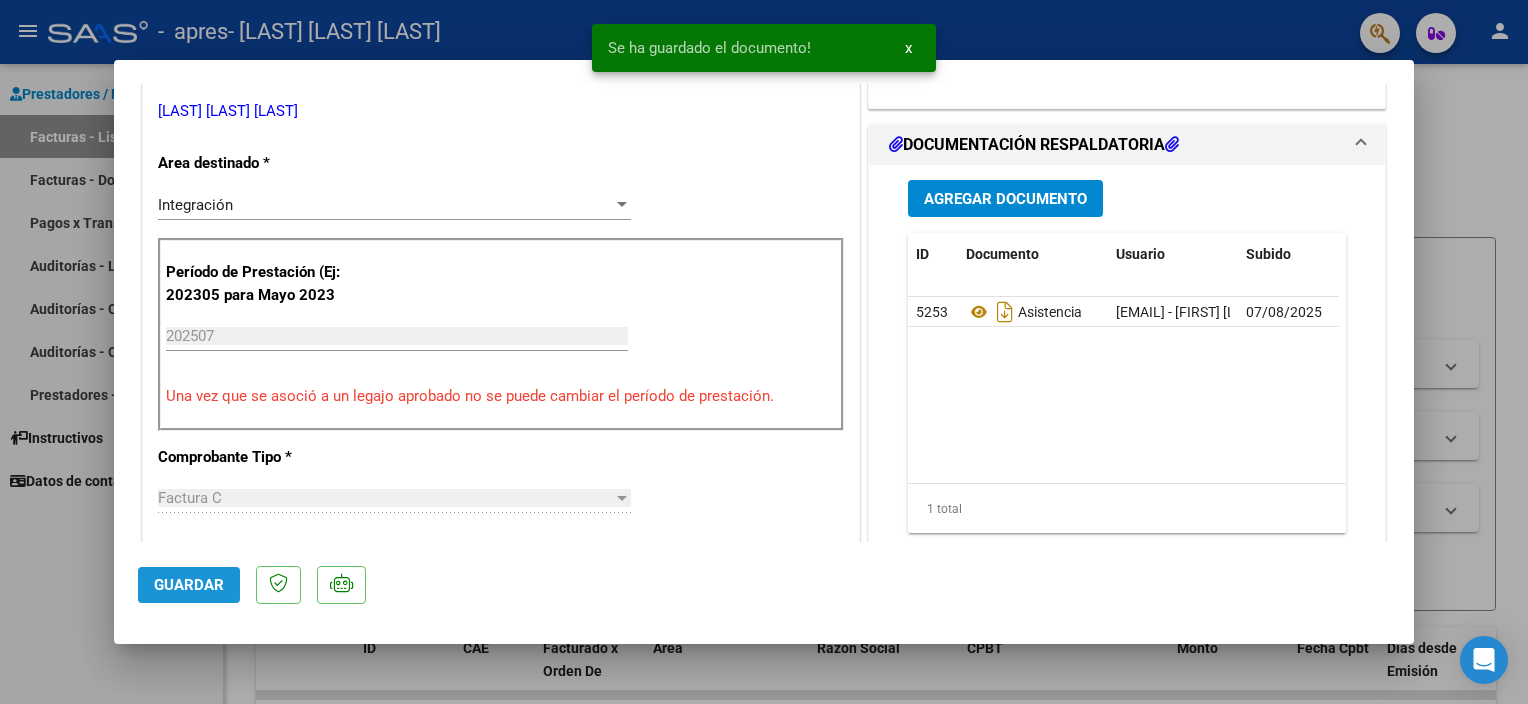 click on "Guardar" 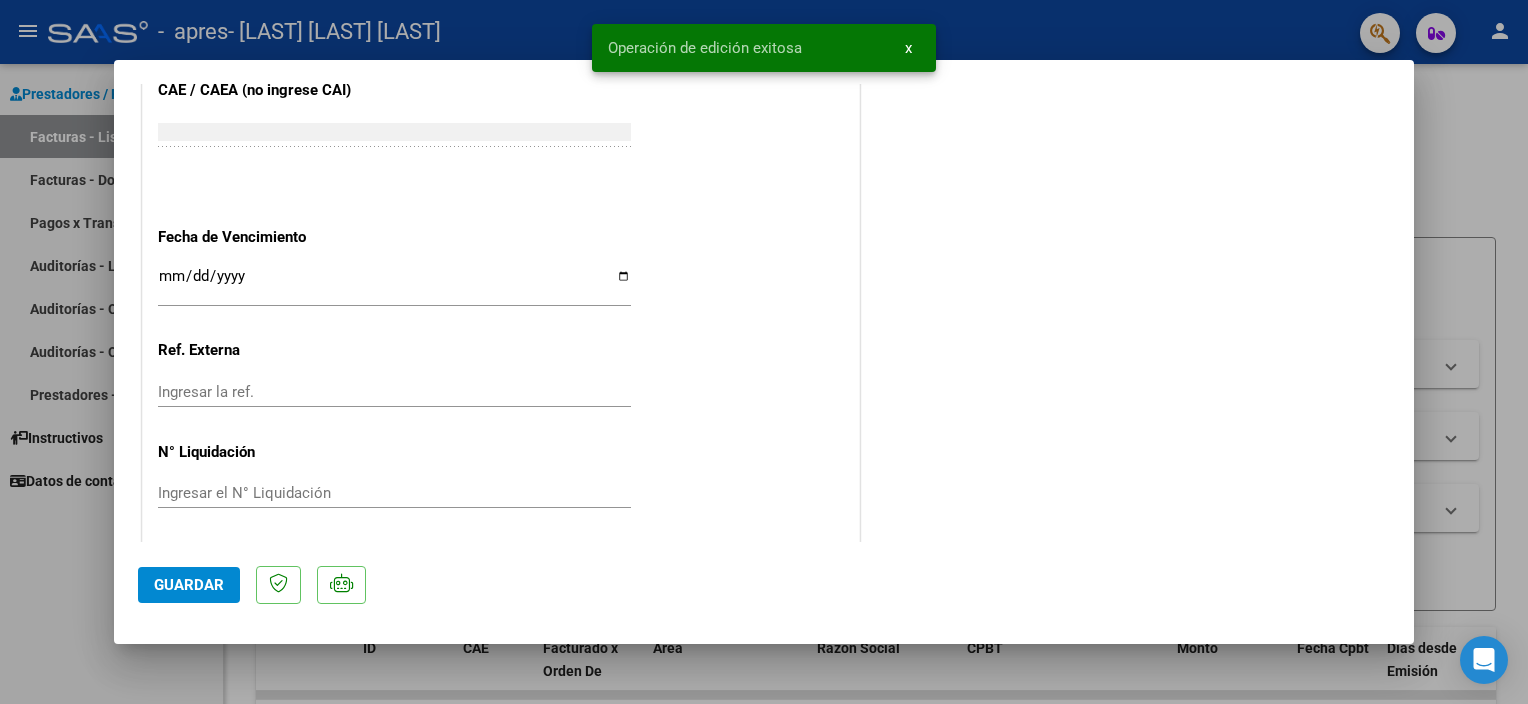 scroll, scrollTop: 1330, scrollLeft: 0, axis: vertical 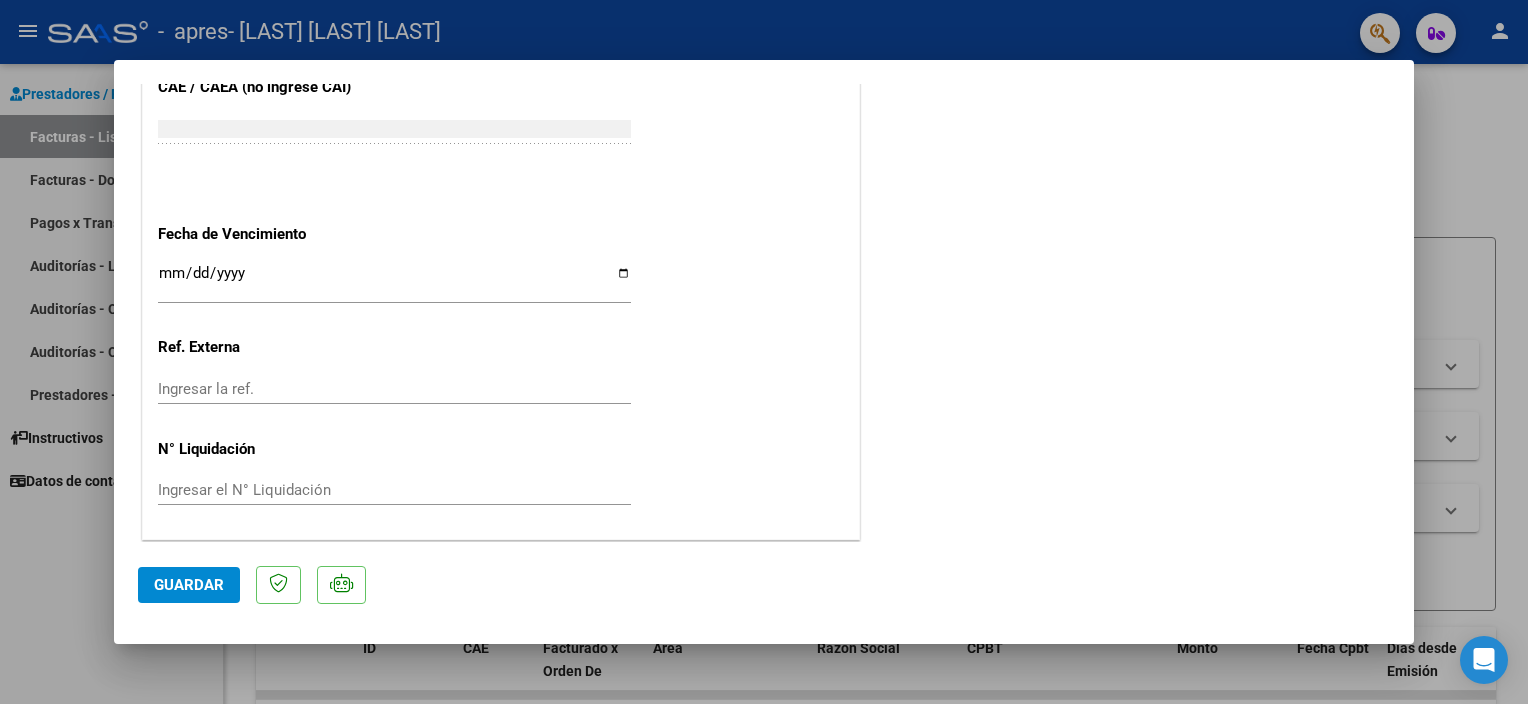 click at bounding box center [764, 352] 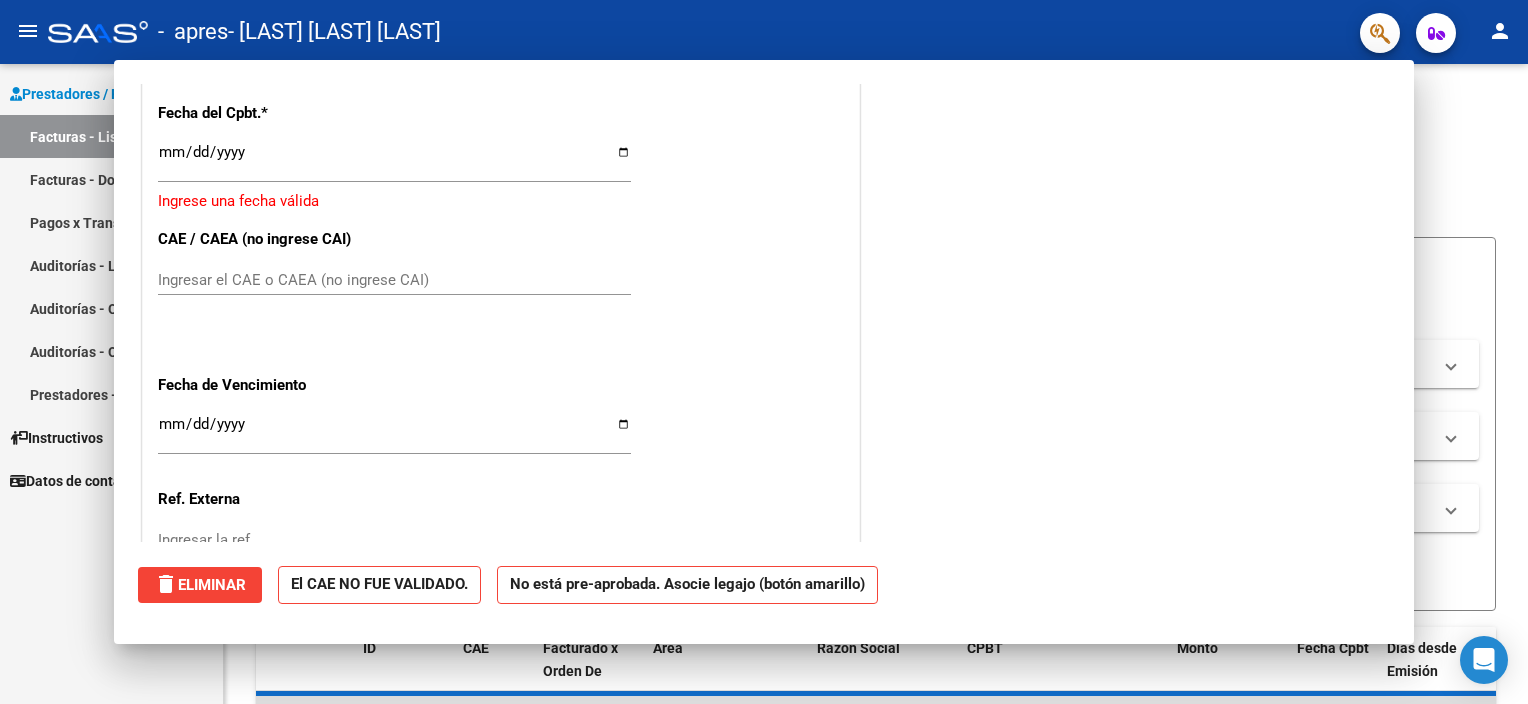 scroll, scrollTop: 1268, scrollLeft: 0, axis: vertical 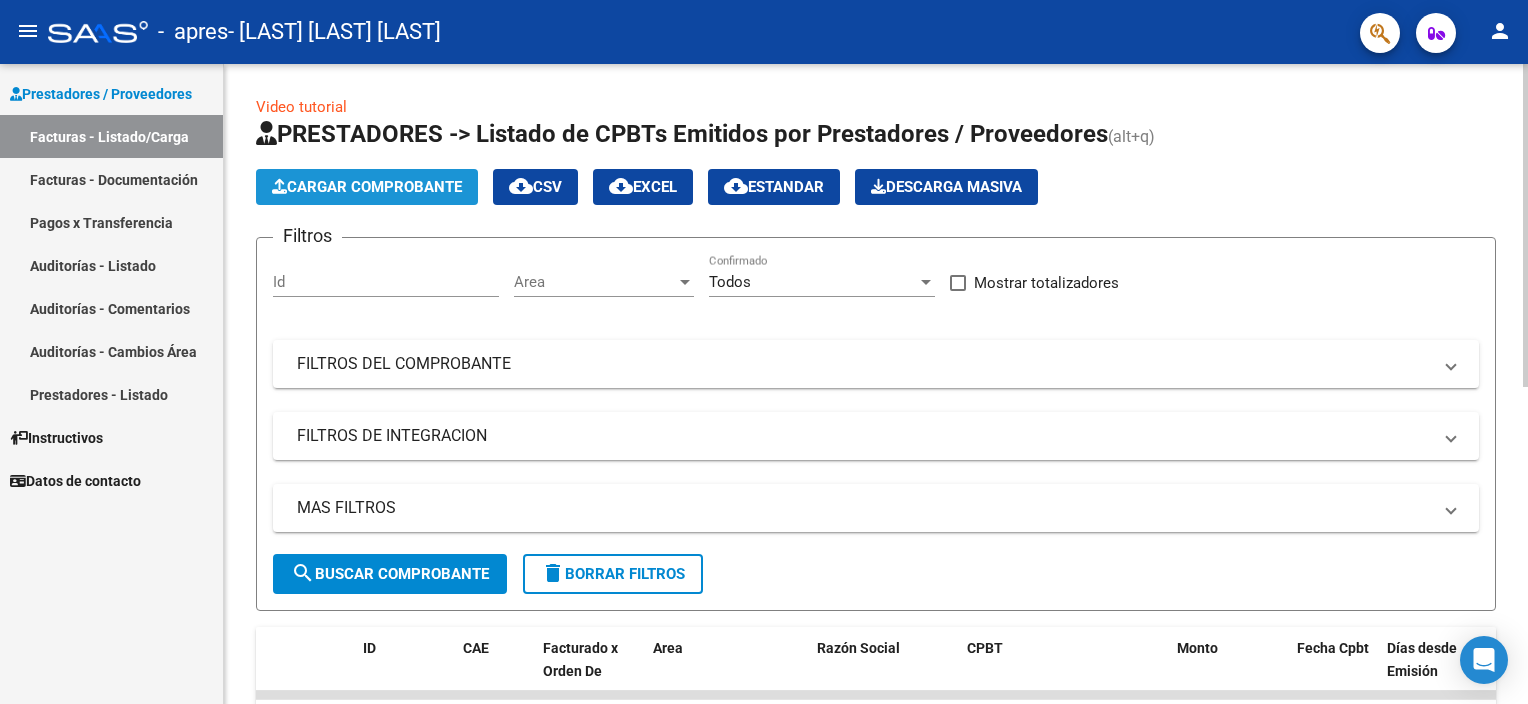 click on "Cargar Comprobante" 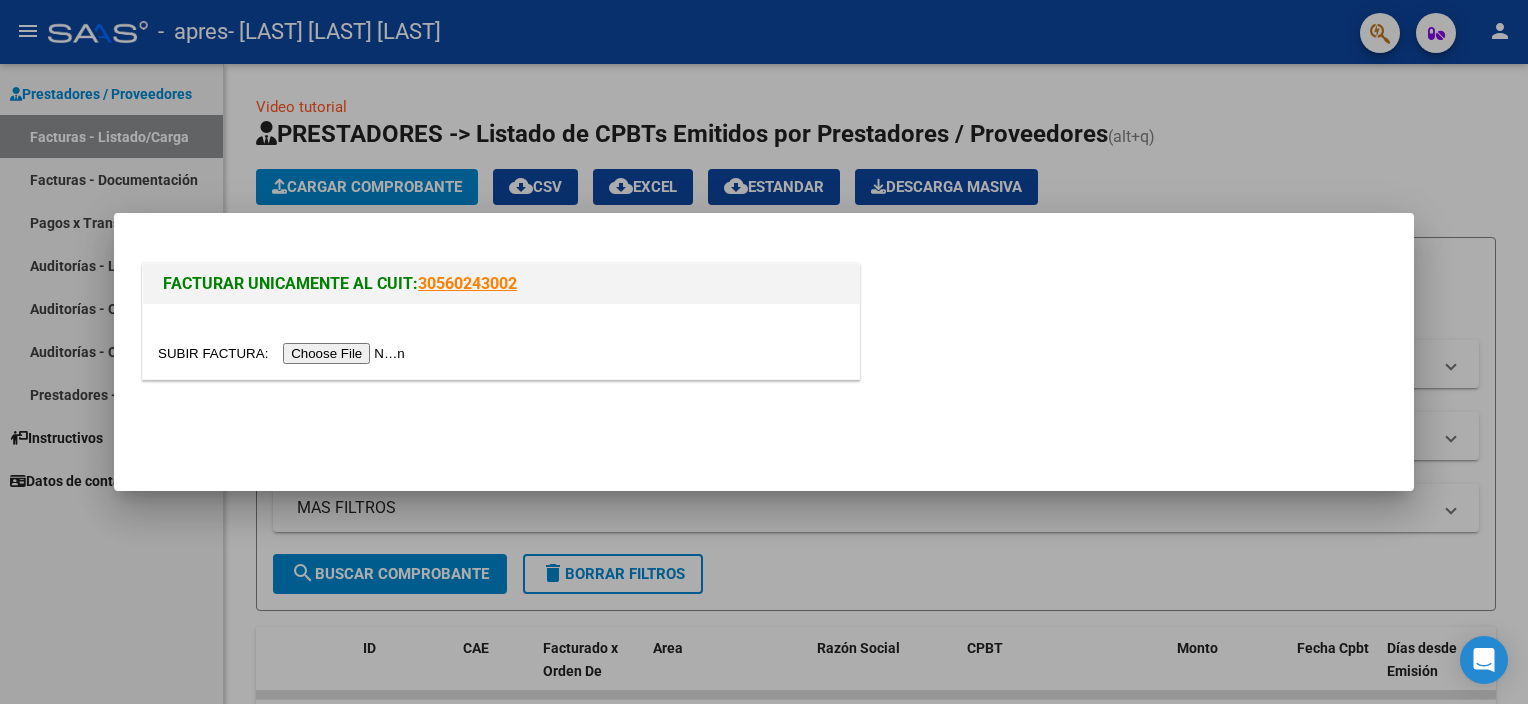 click at bounding box center (284, 353) 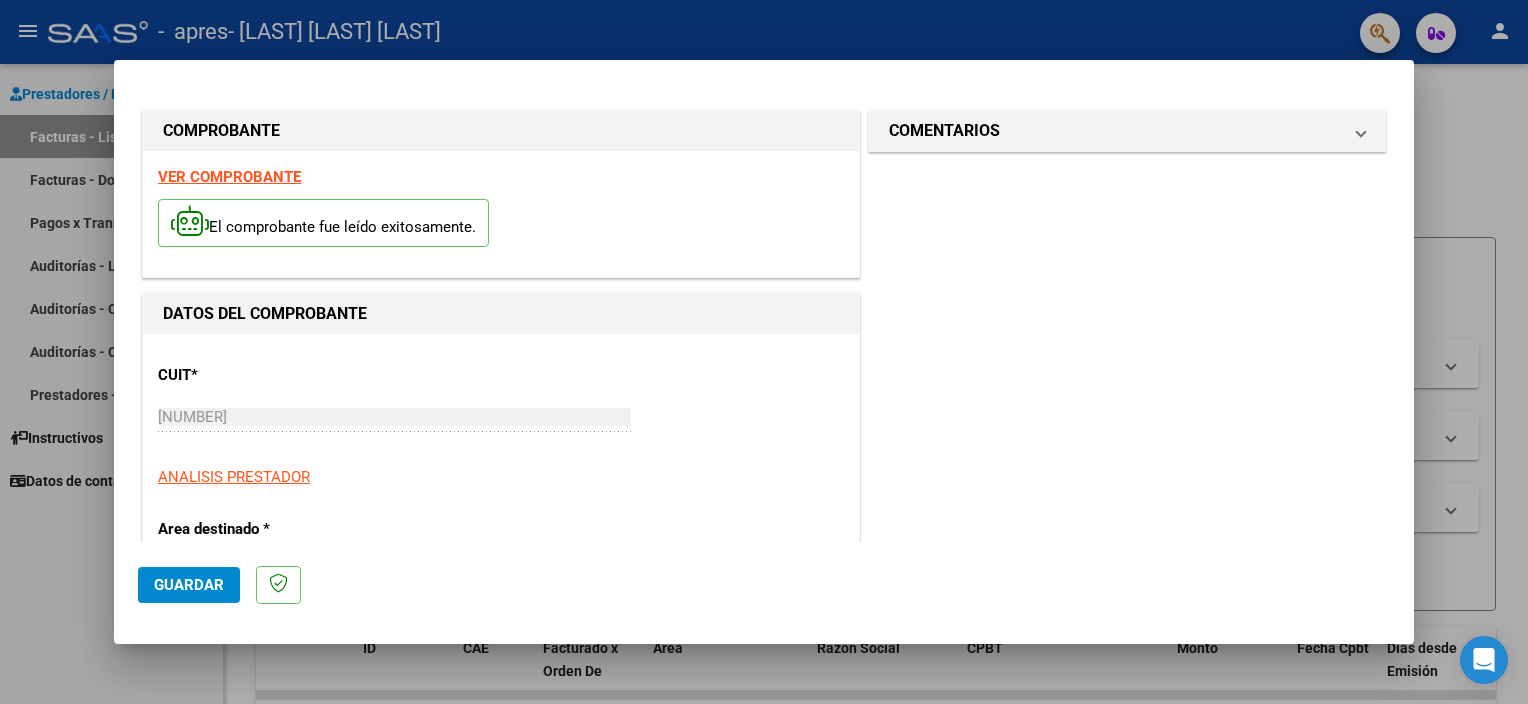 click on "CUIT  *   [NUMBER] Ingresar CUIT  ANALISIS PRESTADOR" at bounding box center (501, 418) 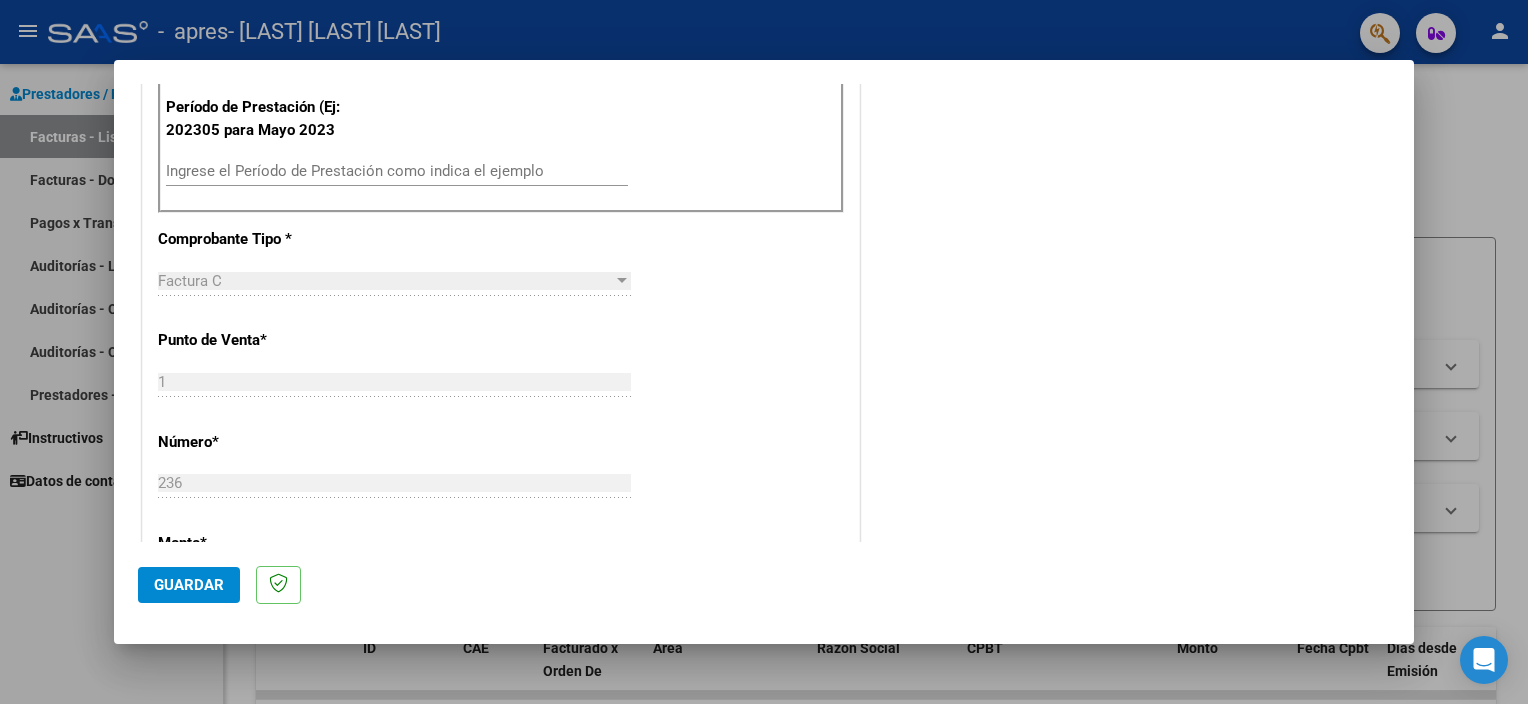 scroll, scrollTop: 596, scrollLeft: 0, axis: vertical 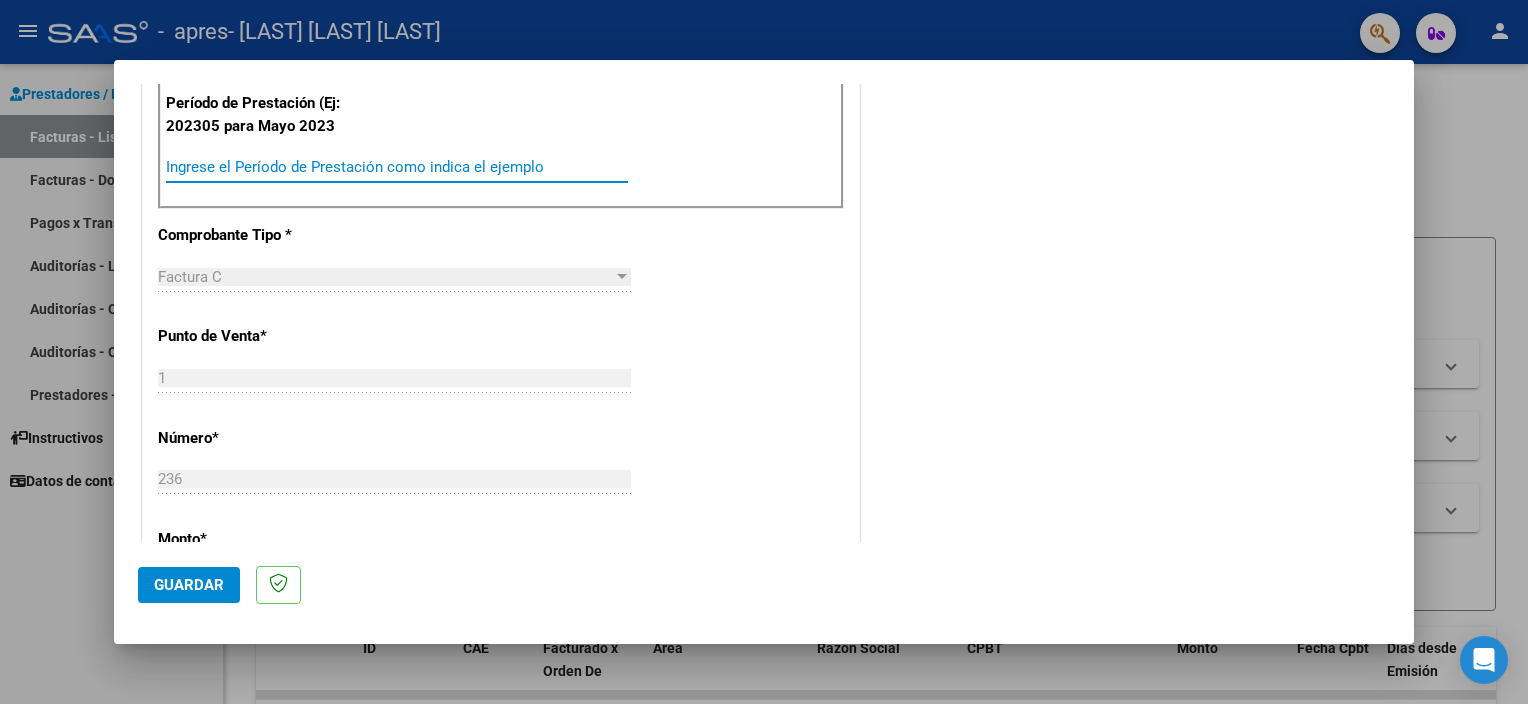 click on "Ingrese el Período de Prestación como indica el ejemplo" at bounding box center [397, 167] 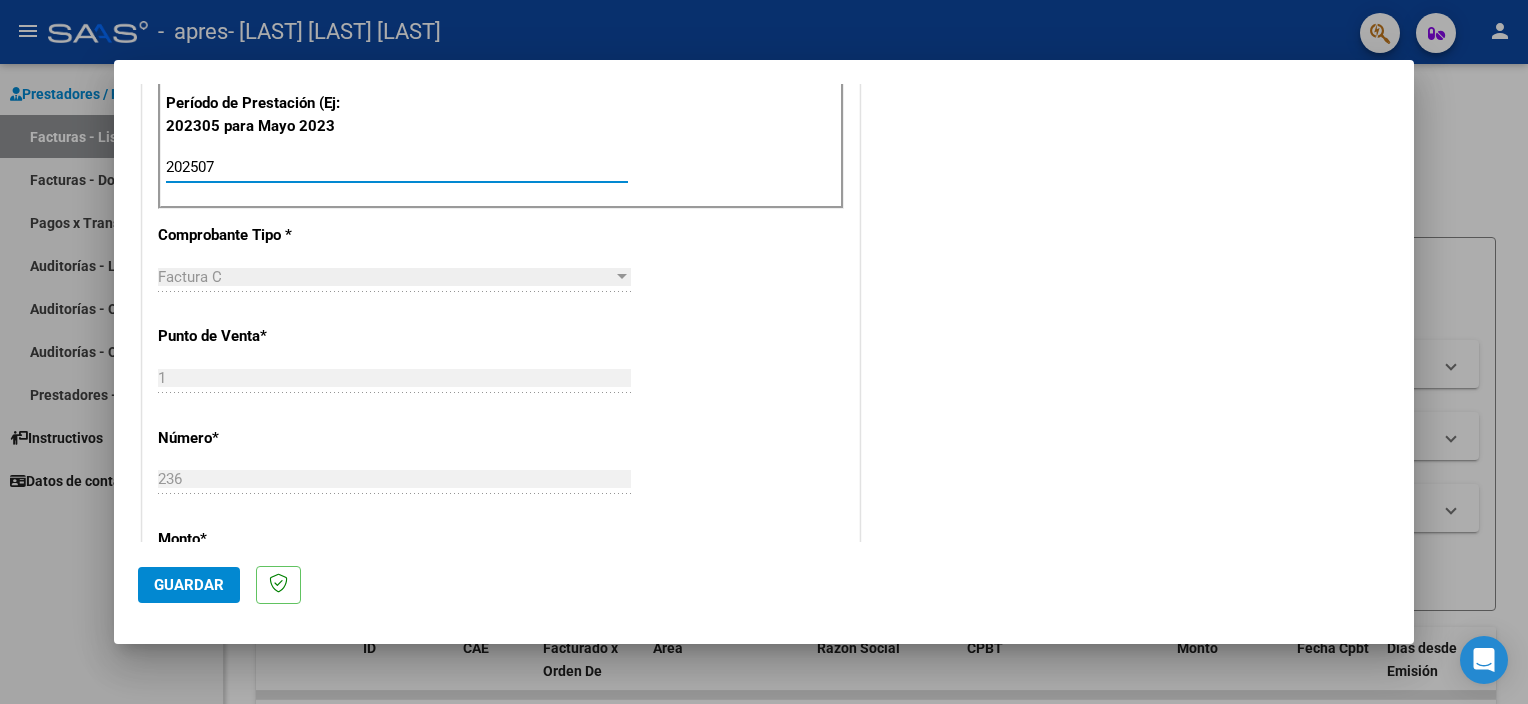 type on "202507" 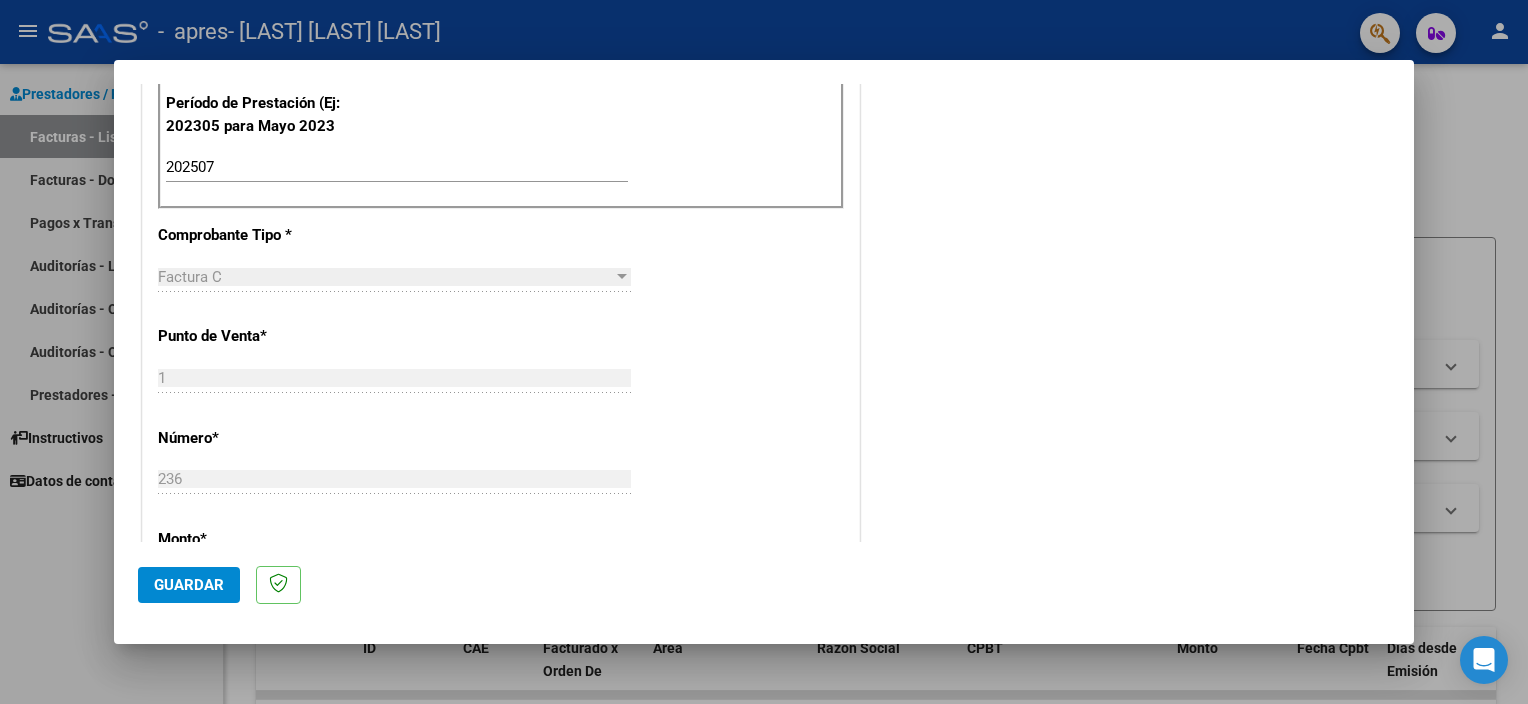 click on "COMENTARIOS Comentarios del Prestador / Gerenciador:" at bounding box center (1127, 360) 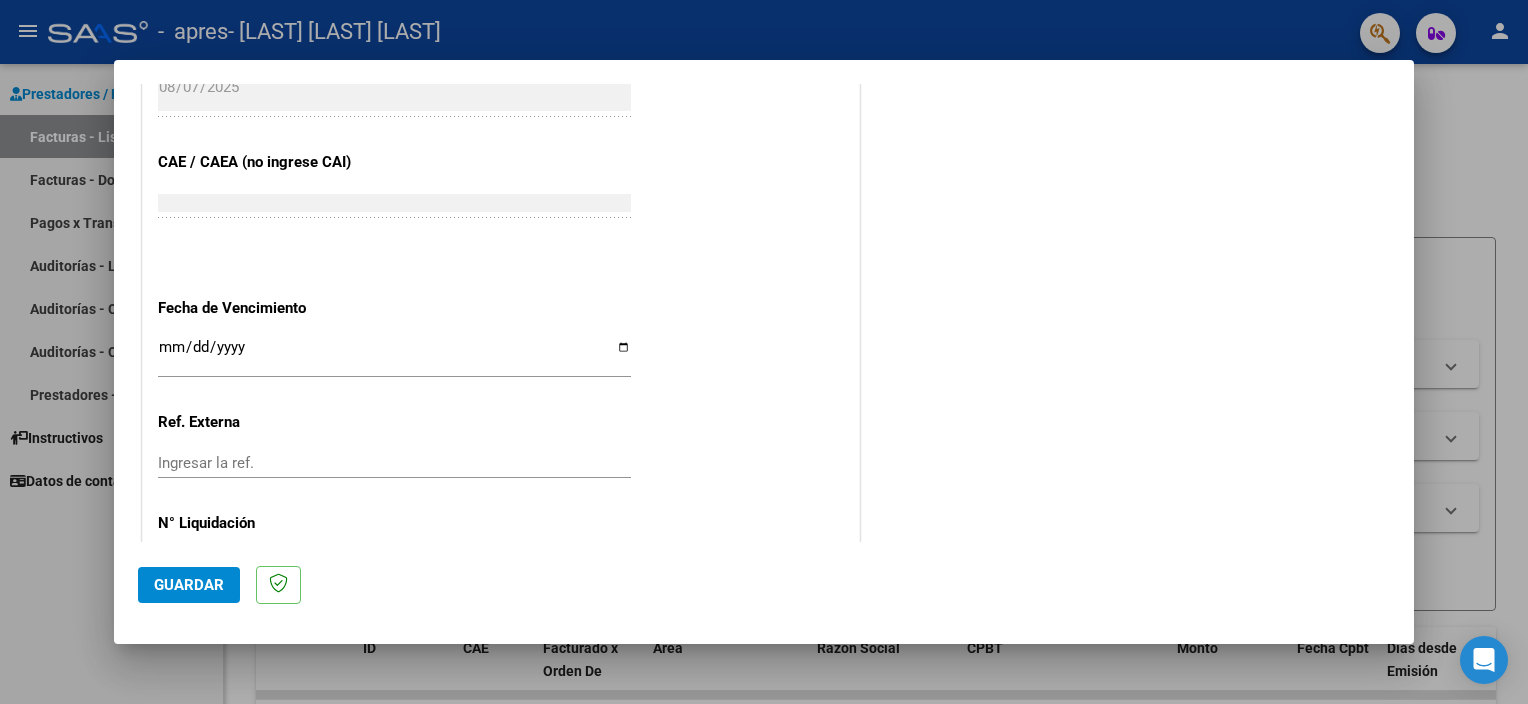 scroll, scrollTop: 1262, scrollLeft: 0, axis: vertical 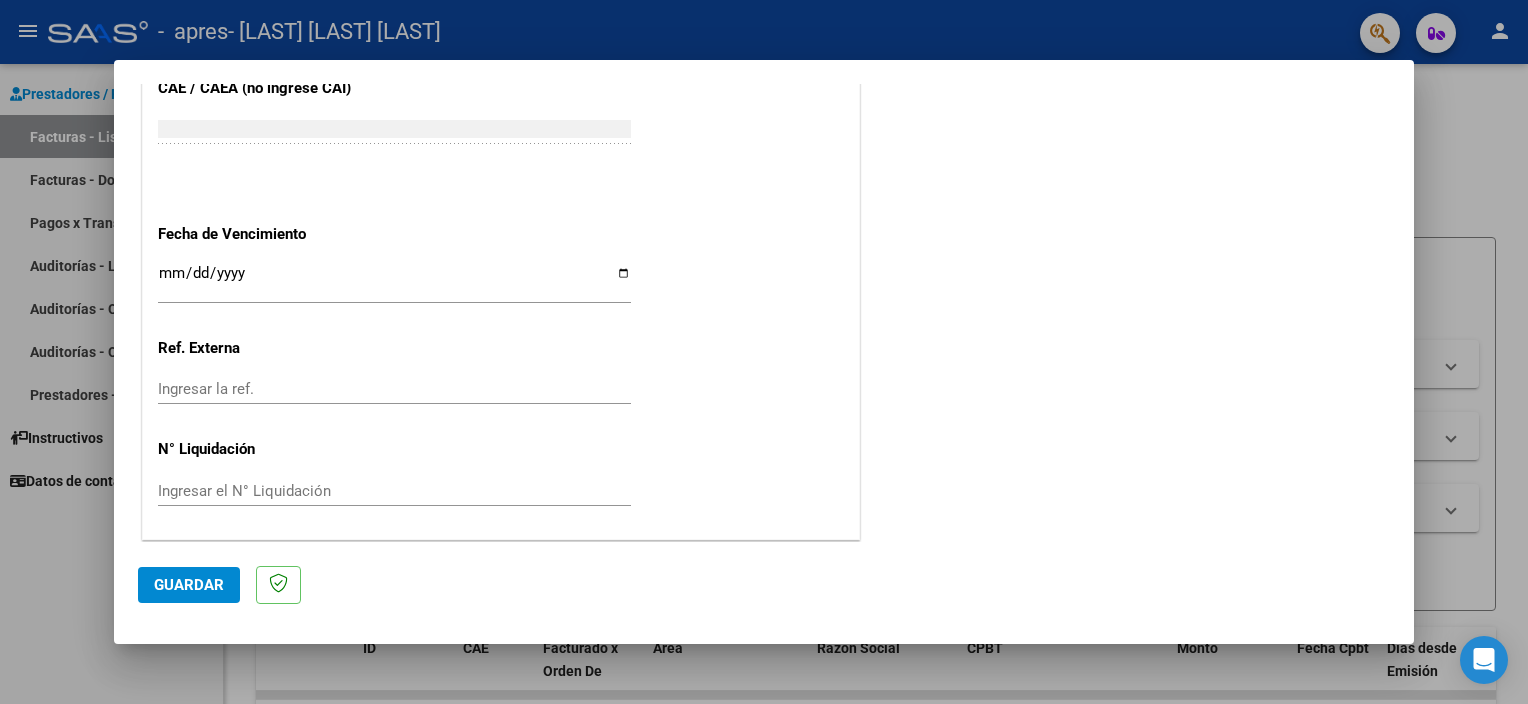 click on "Guardar" 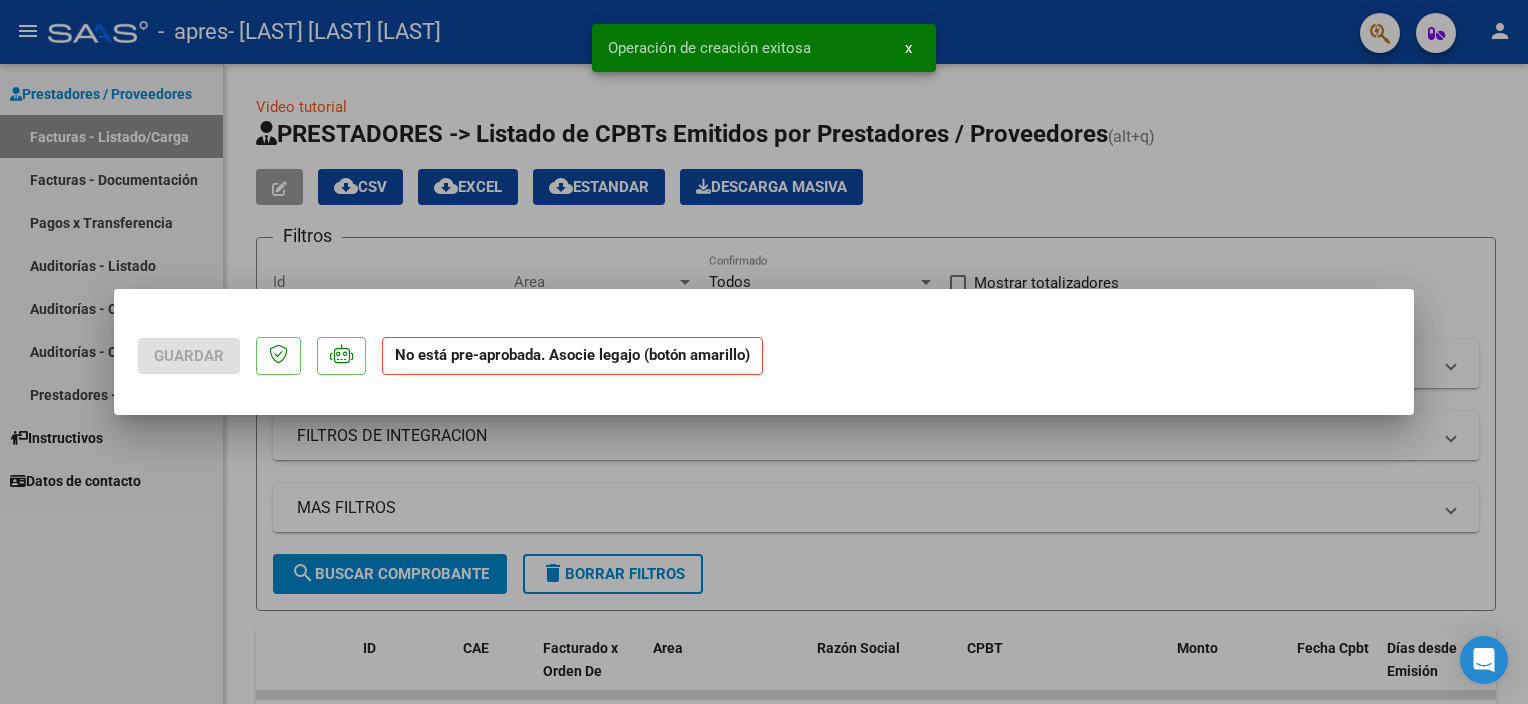 scroll, scrollTop: 0, scrollLeft: 0, axis: both 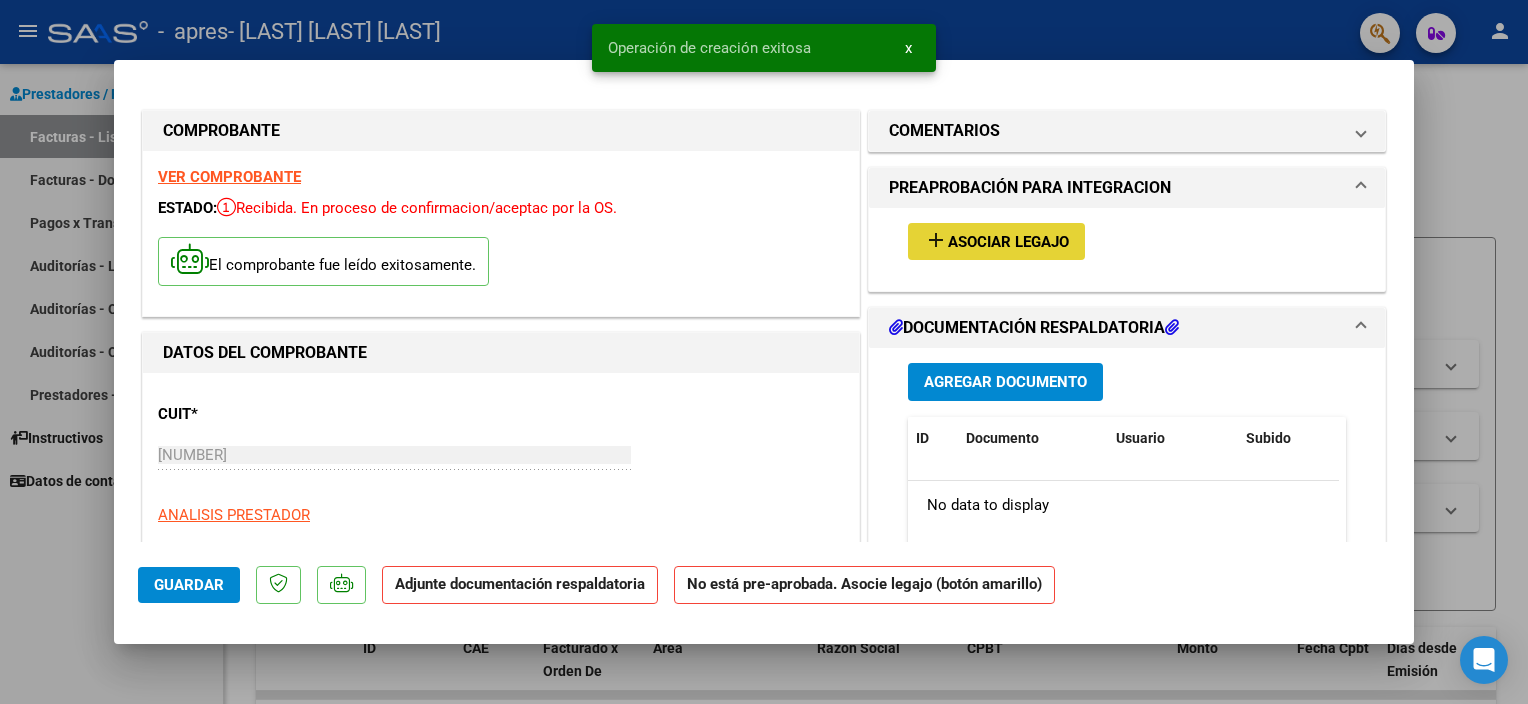 click on "Asociar Legajo" at bounding box center [1008, 242] 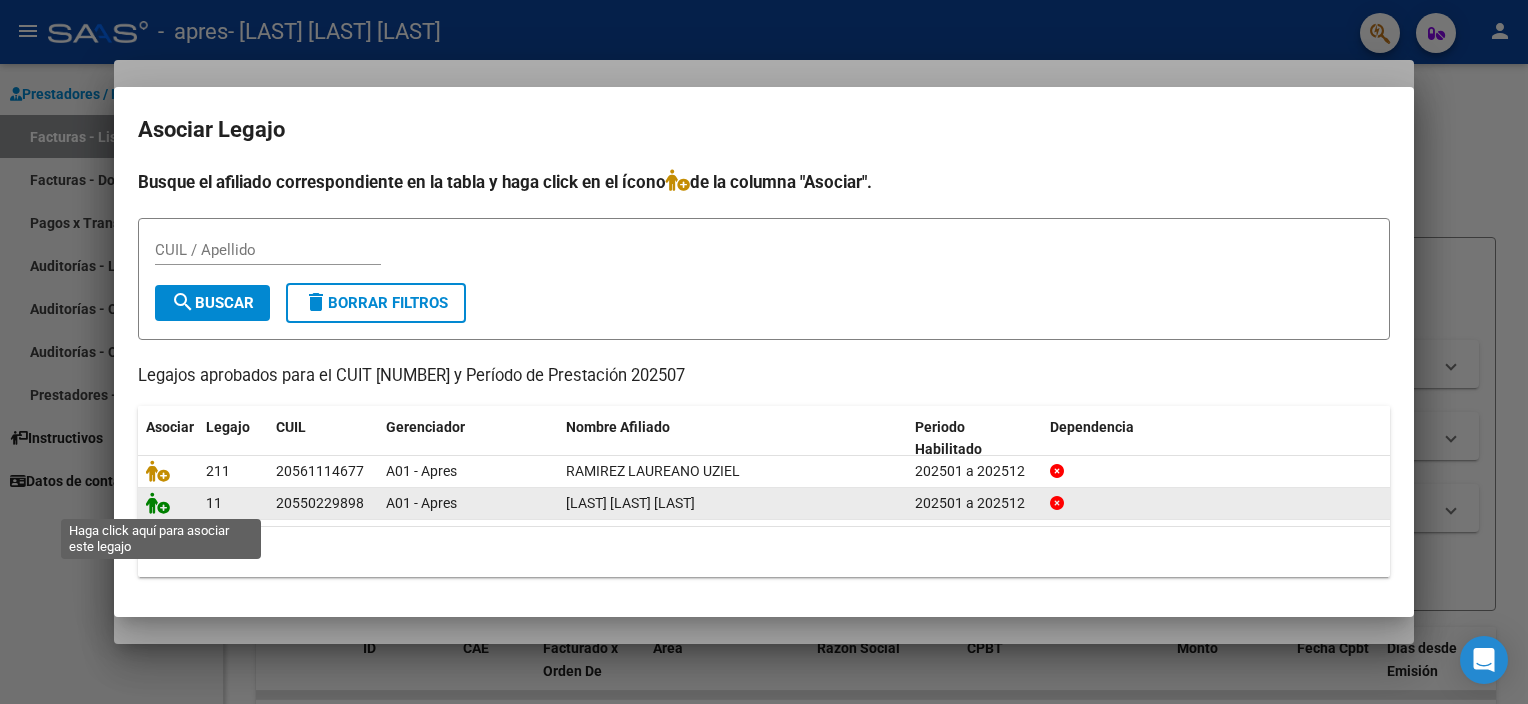 click 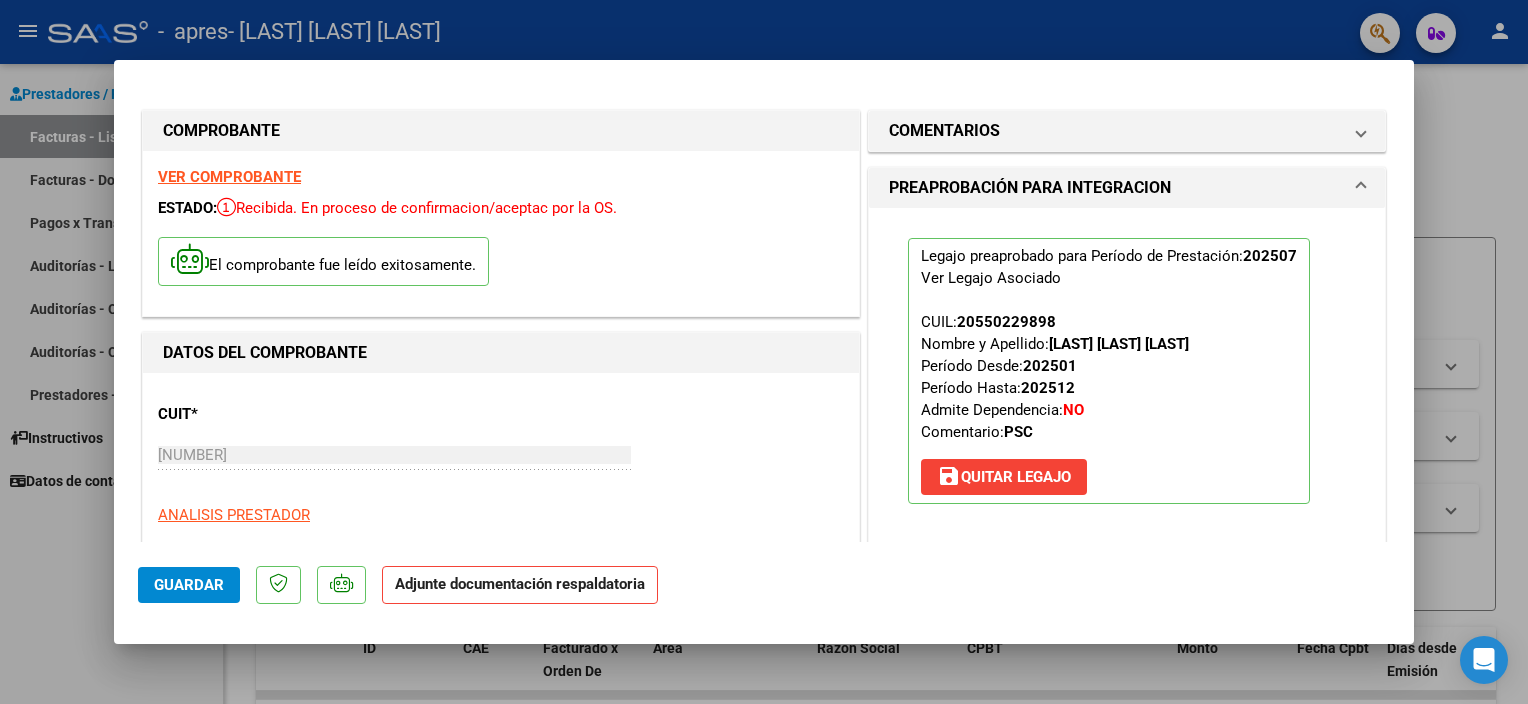click on "Guardar Adjunte documentación respaldatoria" 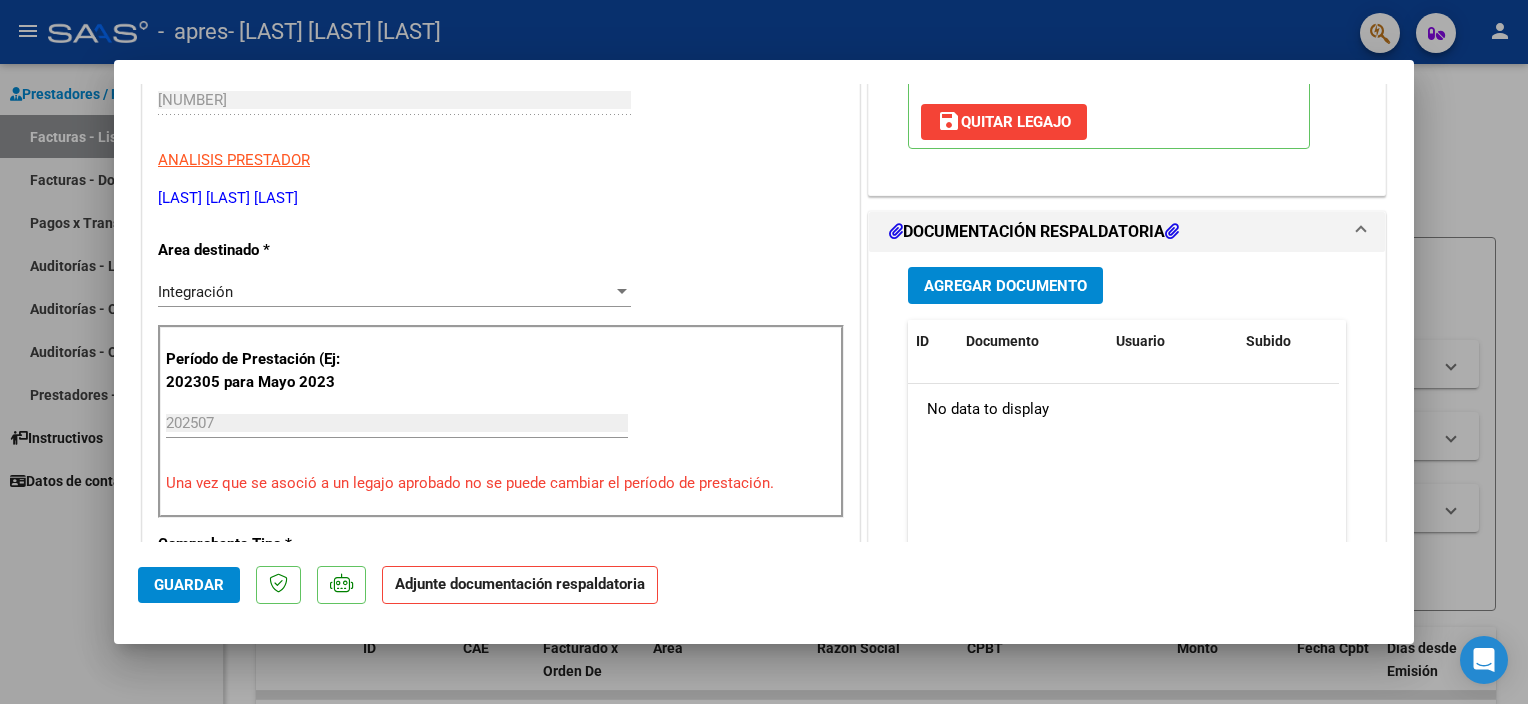 scroll, scrollTop: 358, scrollLeft: 0, axis: vertical 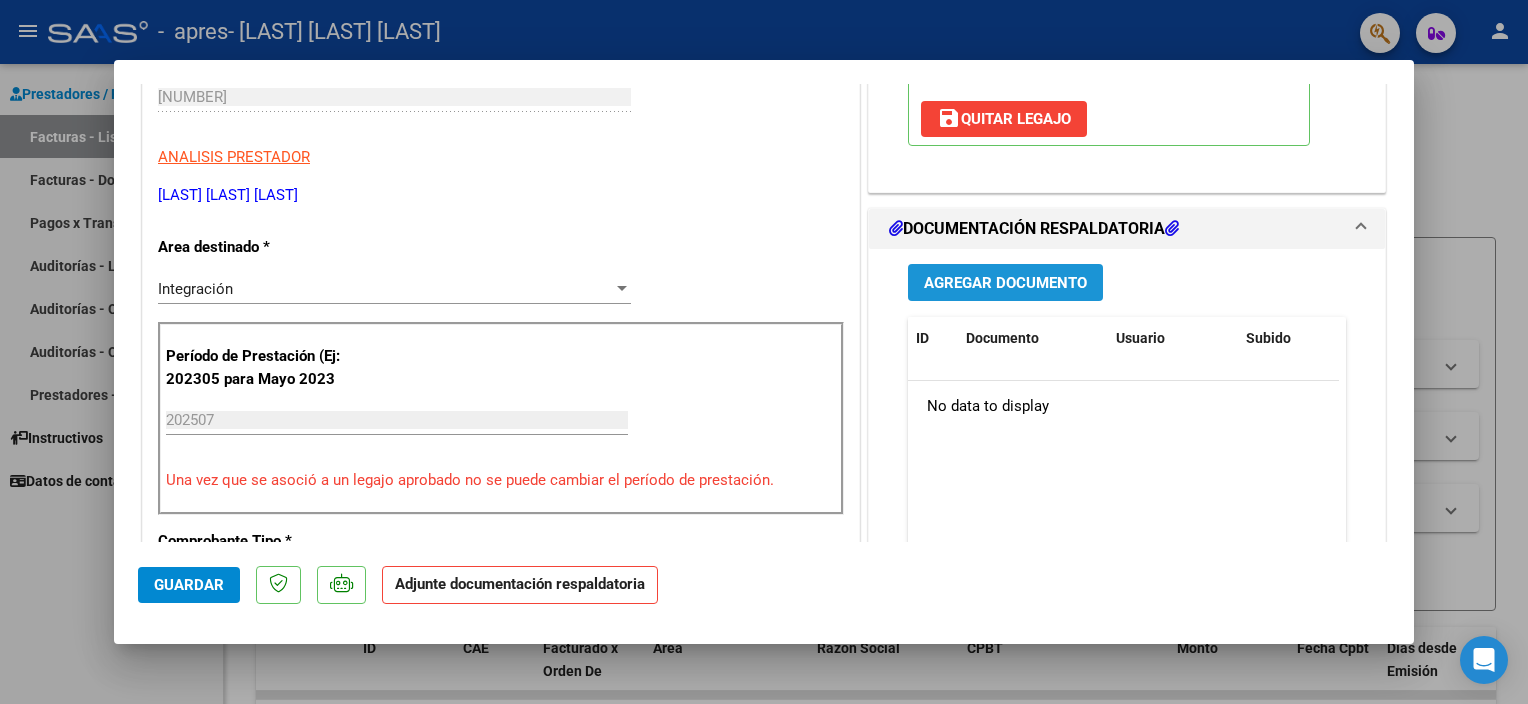 click on "Agregar Documento" at bounding box center [1005, 283] 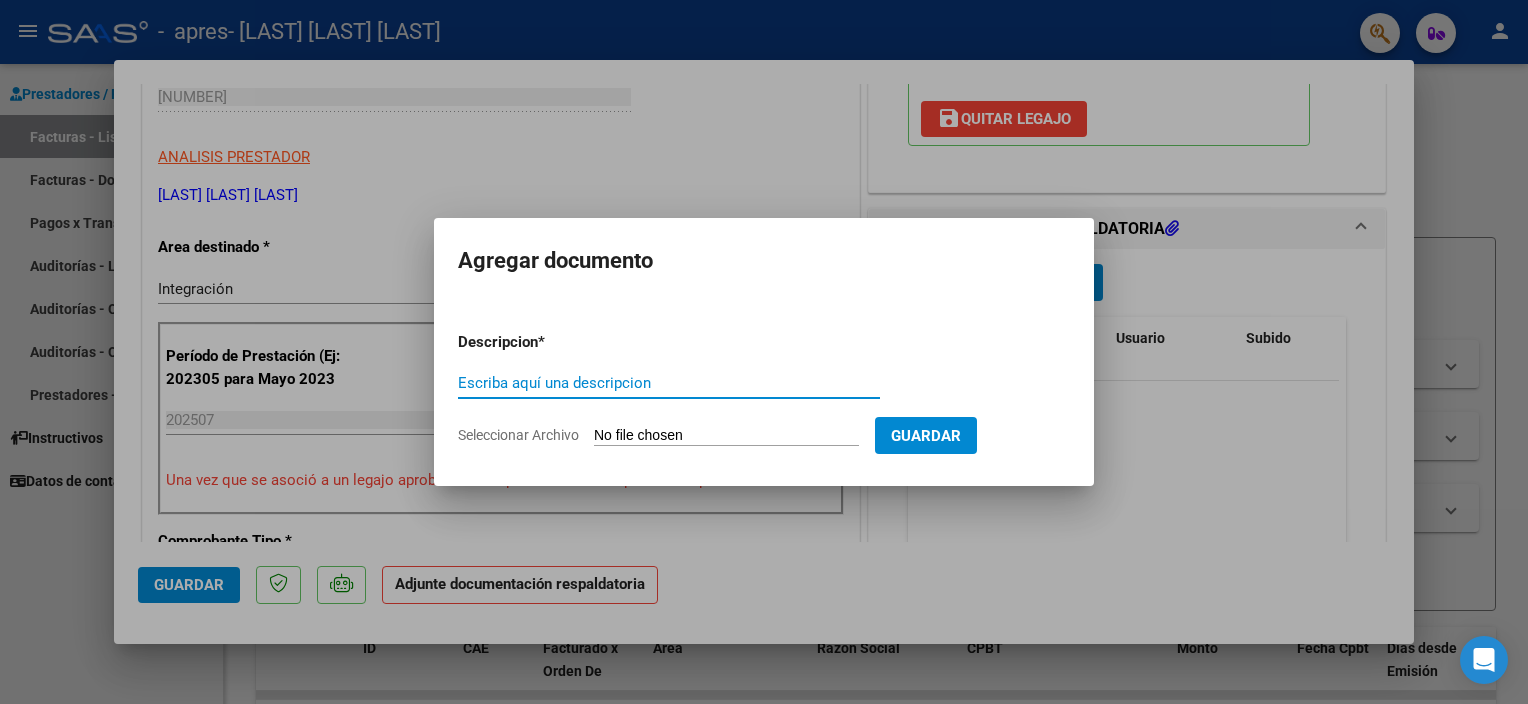 click on "Escriba aquí una descripcion" at bounding box center (669, 383) 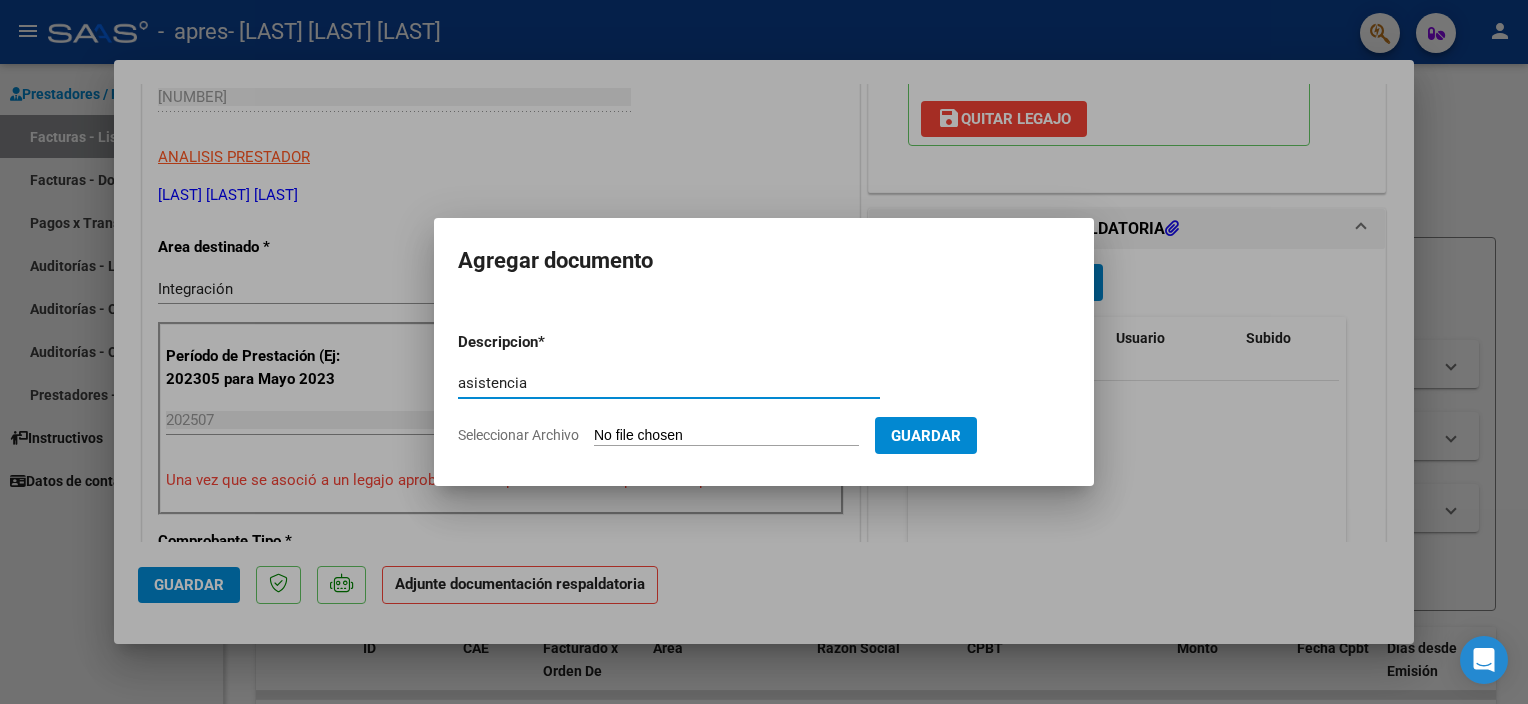 type on "asistencia" 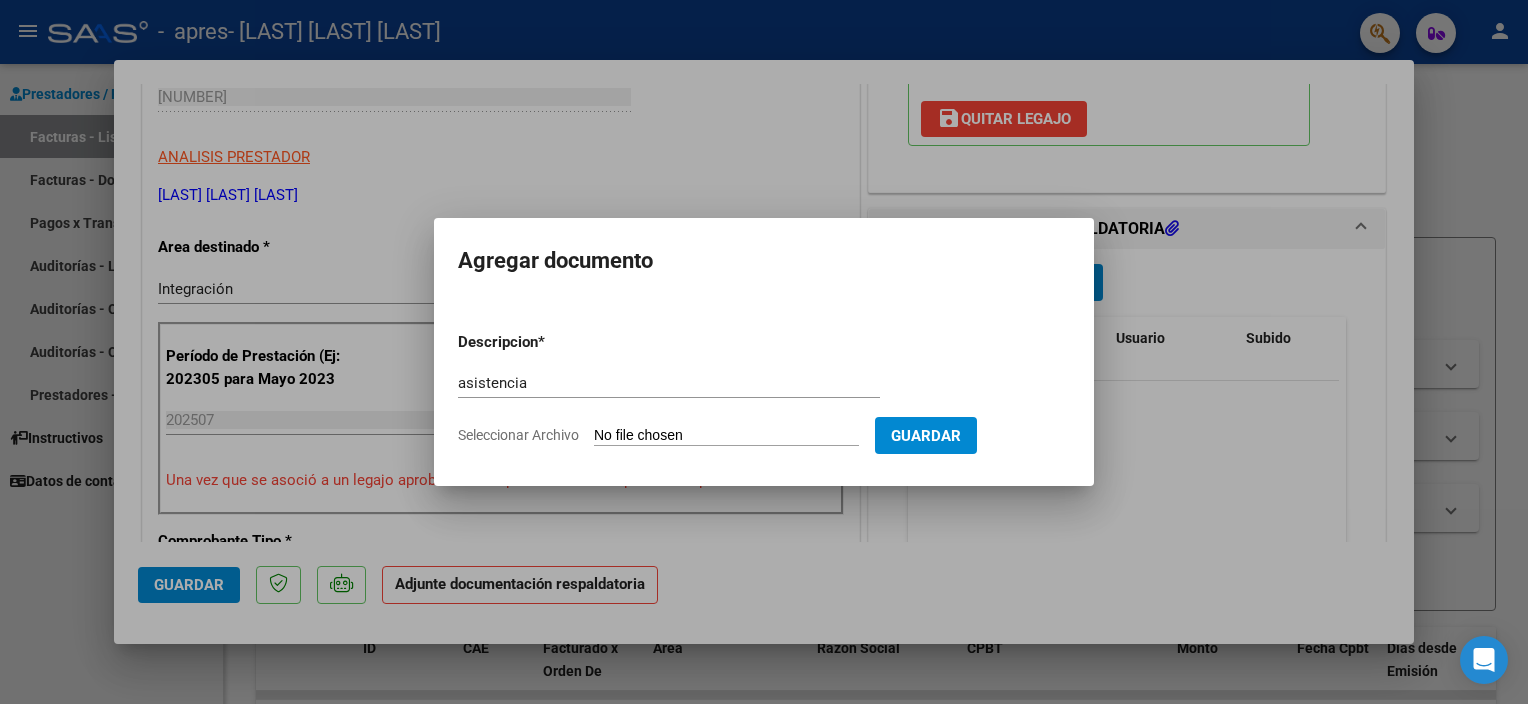 type on "C:\fakepath\ASISTENCIA [LAST] JULIO 25.jpeg" 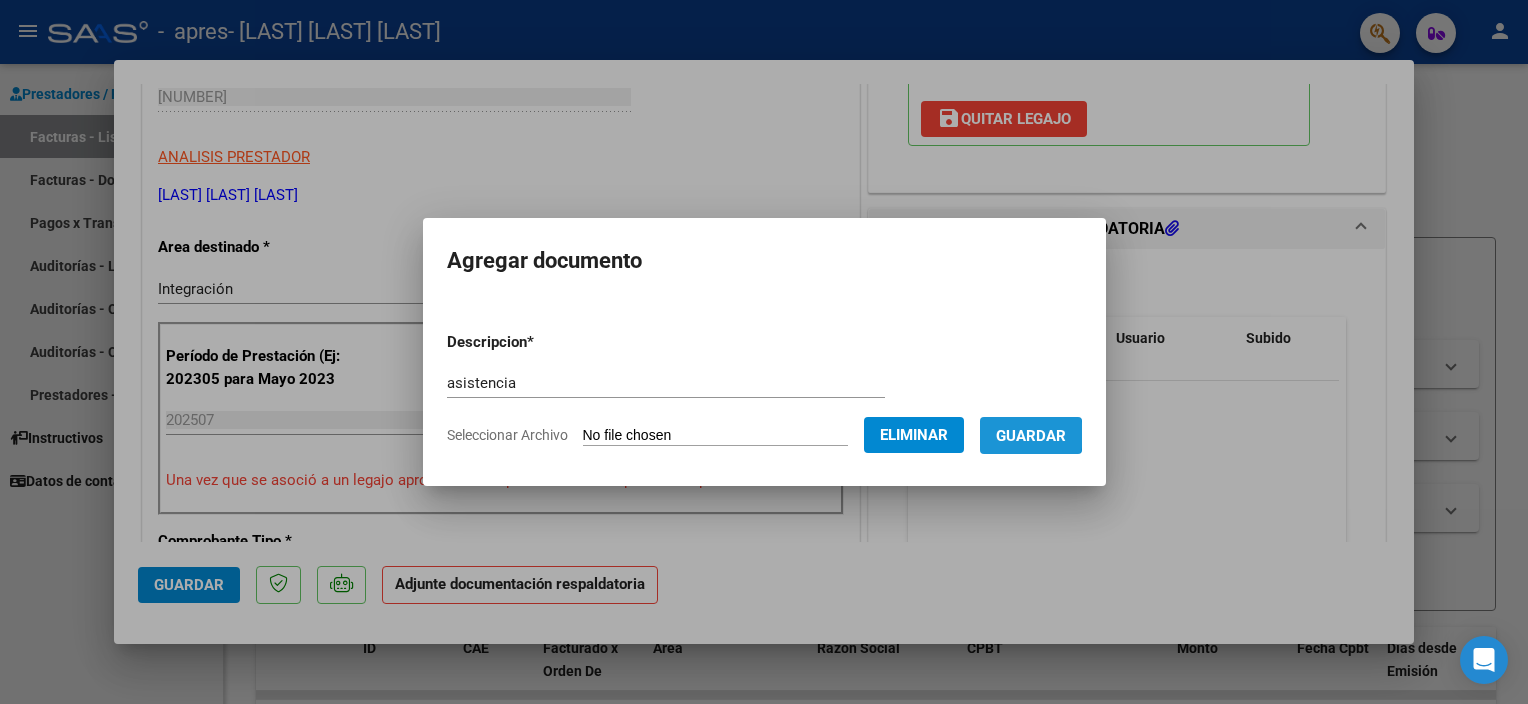 click on "Guardar" at bounding box center (1031, 436) 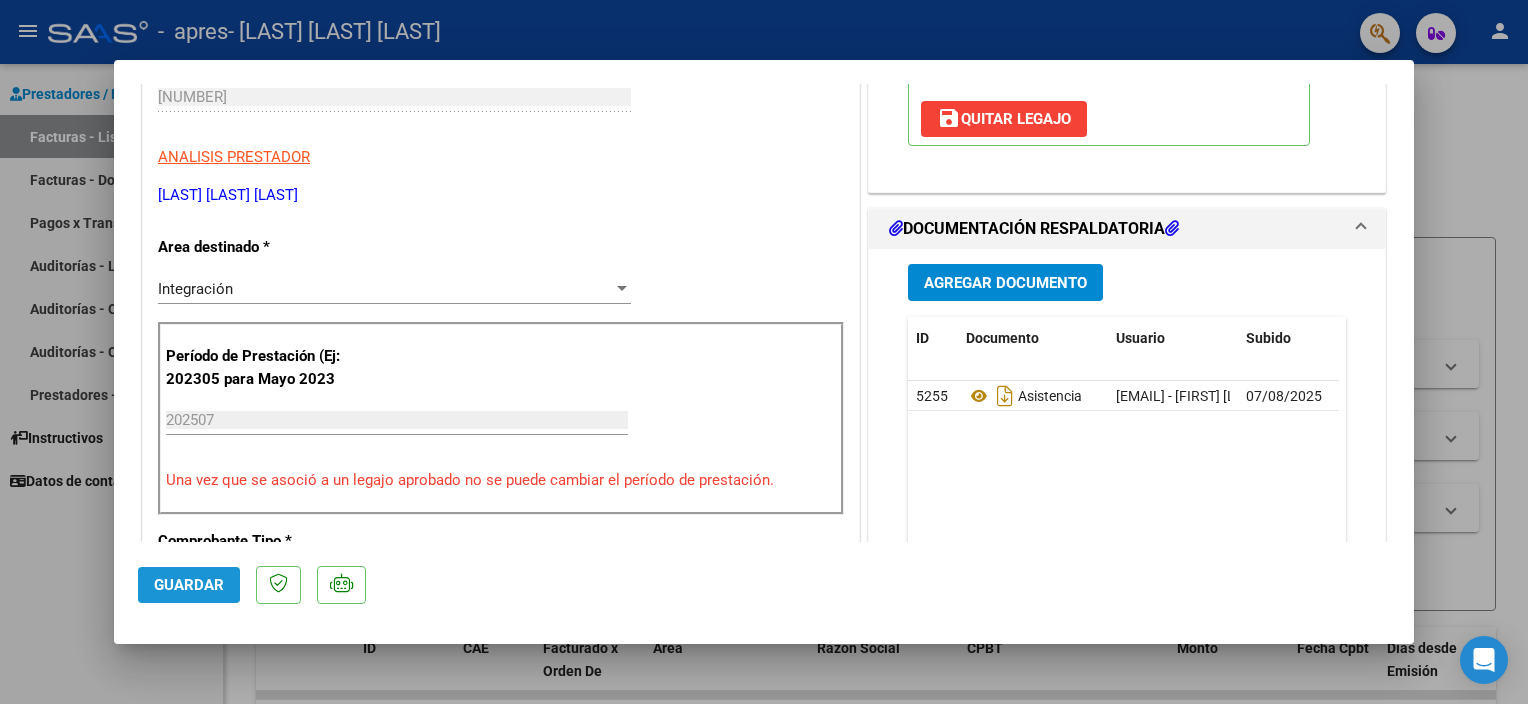 click on "Guardar" 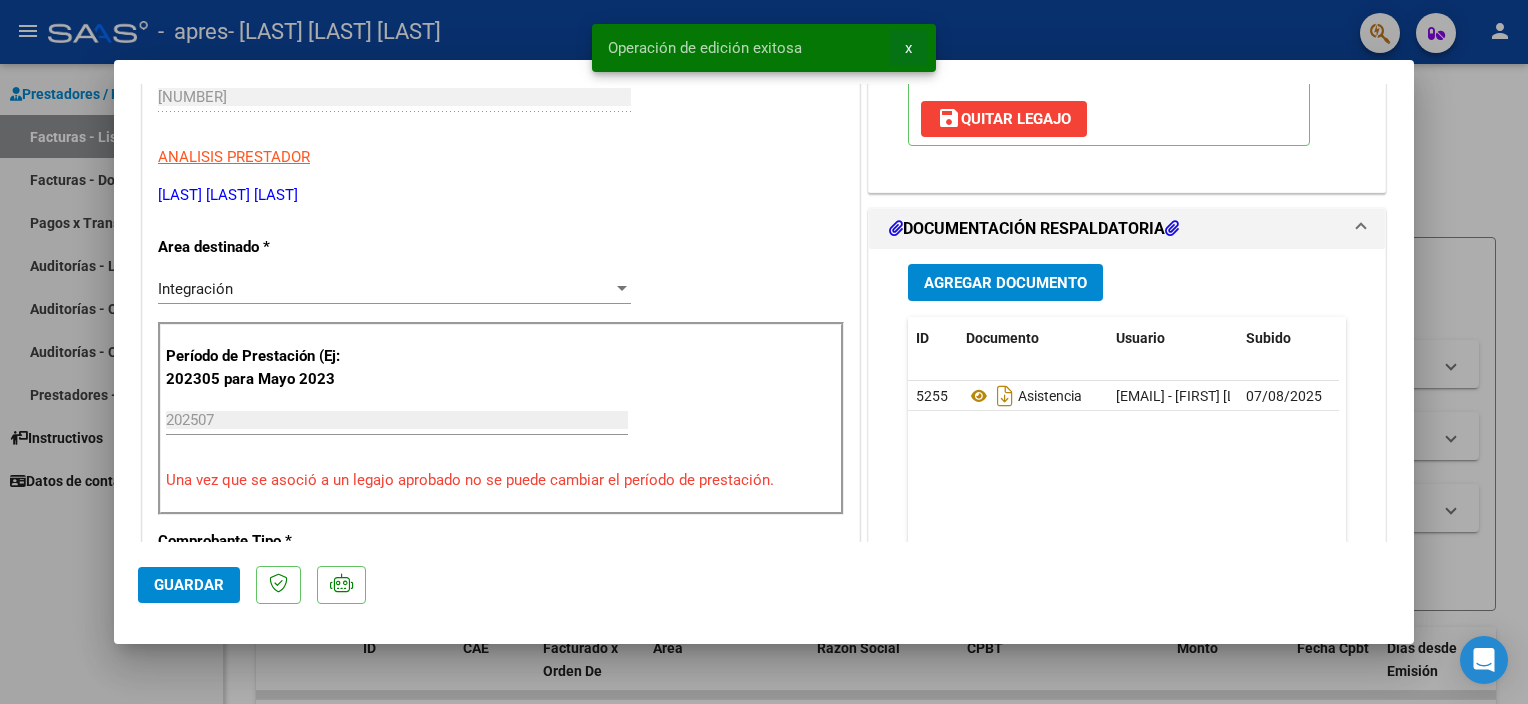 click on "x" at bounding box center [908, 48] 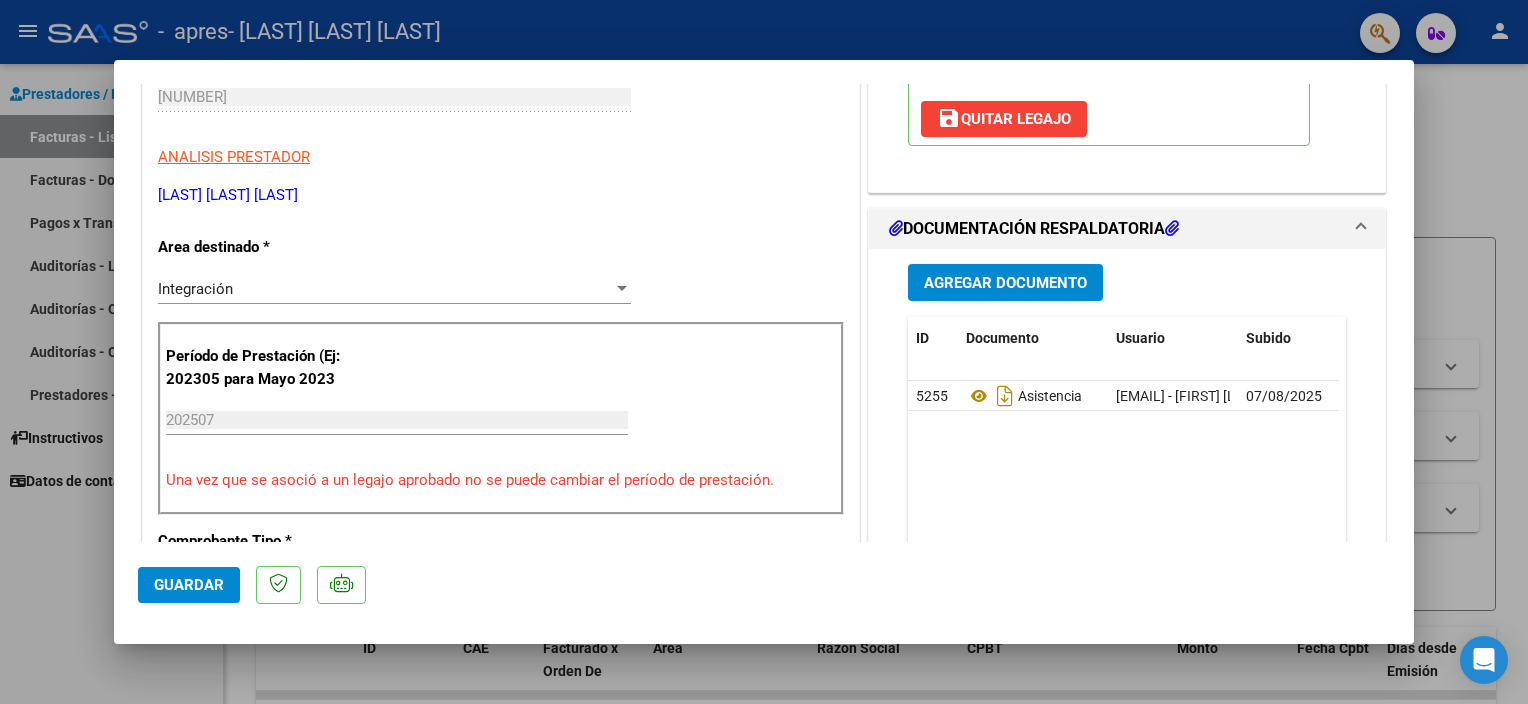 click at bounding box center (764, 352) 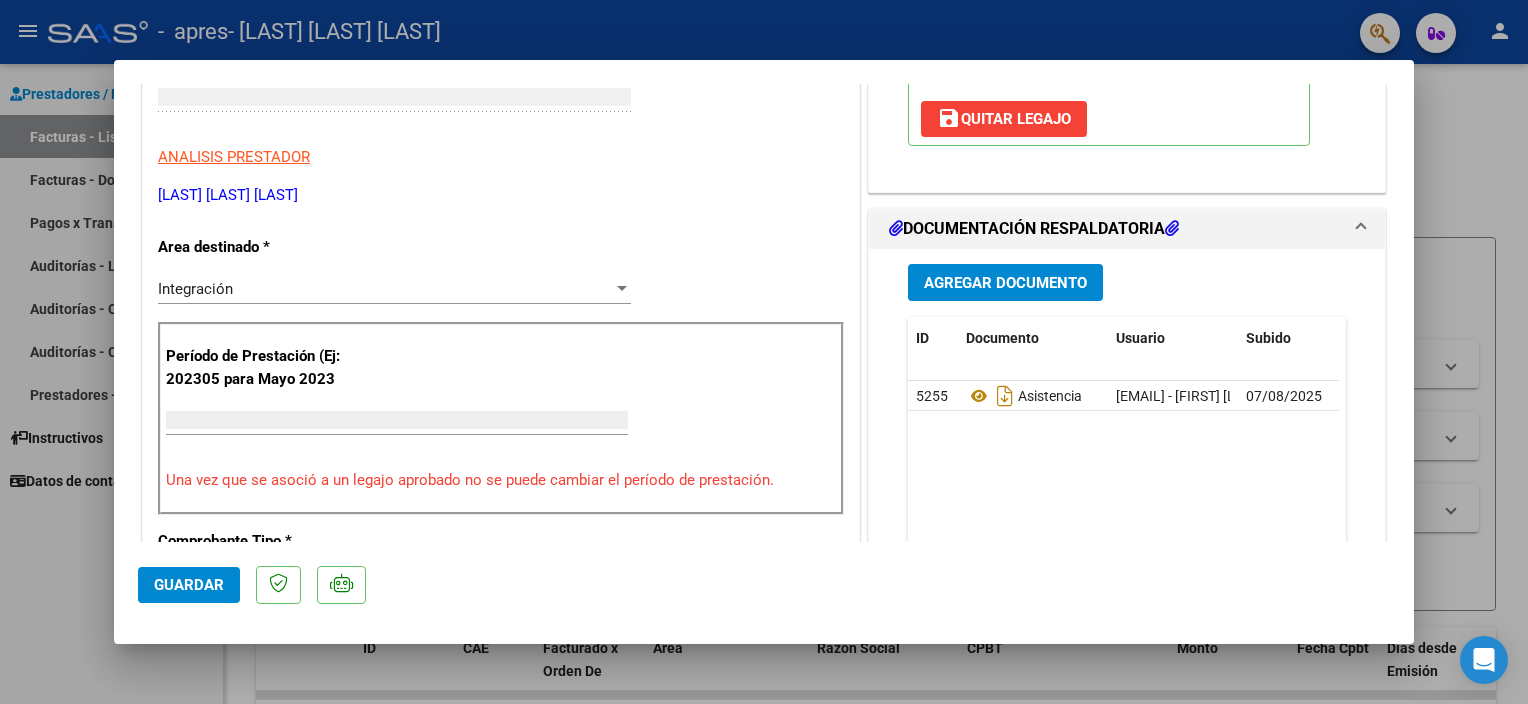 scroll, scrollTop: 0, scrollLeft: 0, axis: both 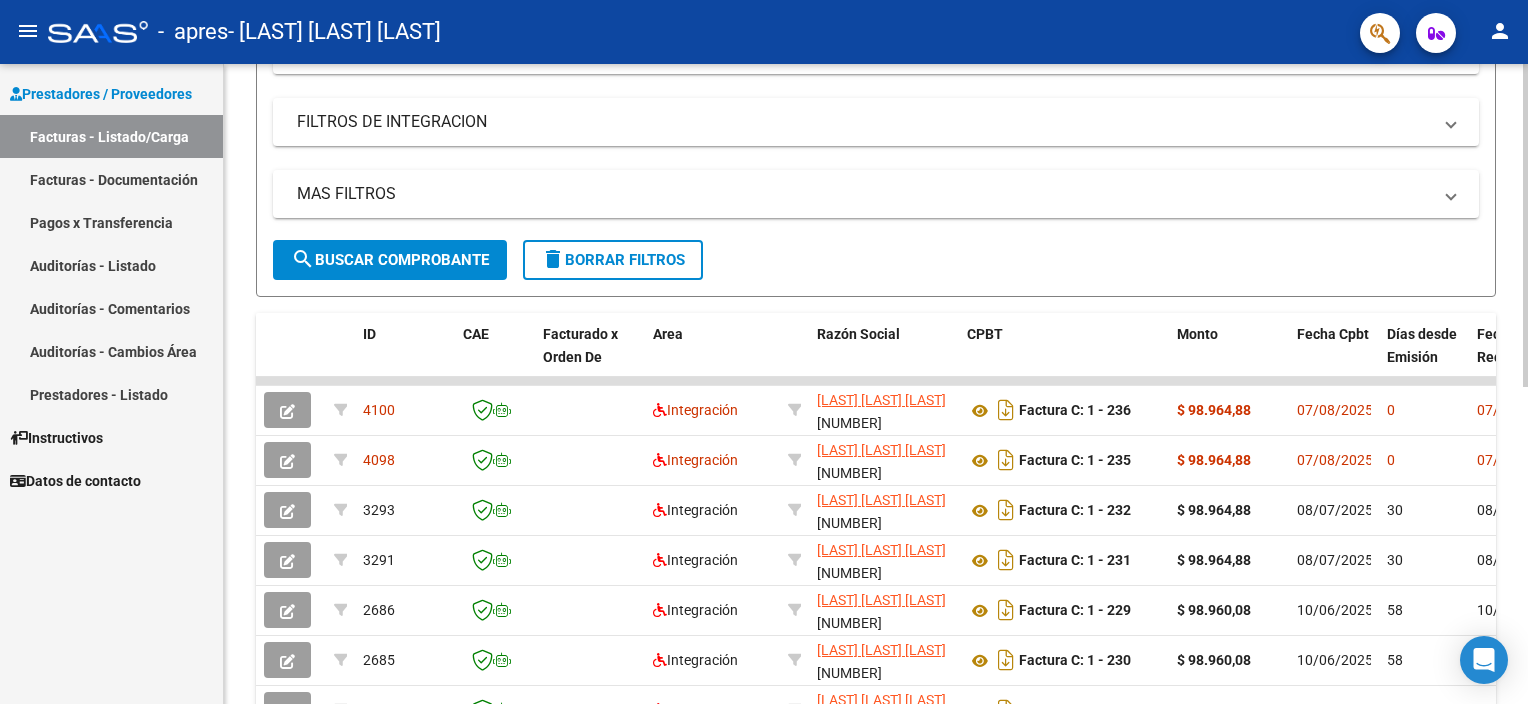 click on "menu -  apres  - [LAST] [LAST] [LAST] person   Prestadores / Proveedores Facturas - Listado/Carga Facturas - Documentación Pagos x Transferencia Auditorías - Listado Auditorías - Comentarios Auditorías - Cambios Área Prestadores - Listado   Instructivos   Datos de contacto  Video tutorial   PRESTADORES -> Listado de CPBTs Emitidos por Prestadores / Proveedores (alt+q)   Cargar Comprobante
cloud_download  CSV  cloud_download  EXCEL  cloud_download  Estandar   Descarga Masiva
Filtros Id Area Area Todos Confirmado   Mostrar totalizadores   FILTROS DEL COMPROBANTE  Comprobante Tipo Comprobante Tipo Start date – End date Fec. Comprobante Desde / Hasta Días Emisión Desde(cant. días) Días Emisión Hasta(cant. días) CUIT / Razón Social Pto. Venta Nro. Comprobante Código SSS CAE Válido CAE Válido Todos Cargado Módulo Hosp. Todos Tiene facturacion Apócrifa Hospital Refes  FILTROS DE INTEGRACION  Período De Prestación Campos del Archivo de Rendición Devuelto x SSS (dr_envio)" at bounding box center [764, 352] 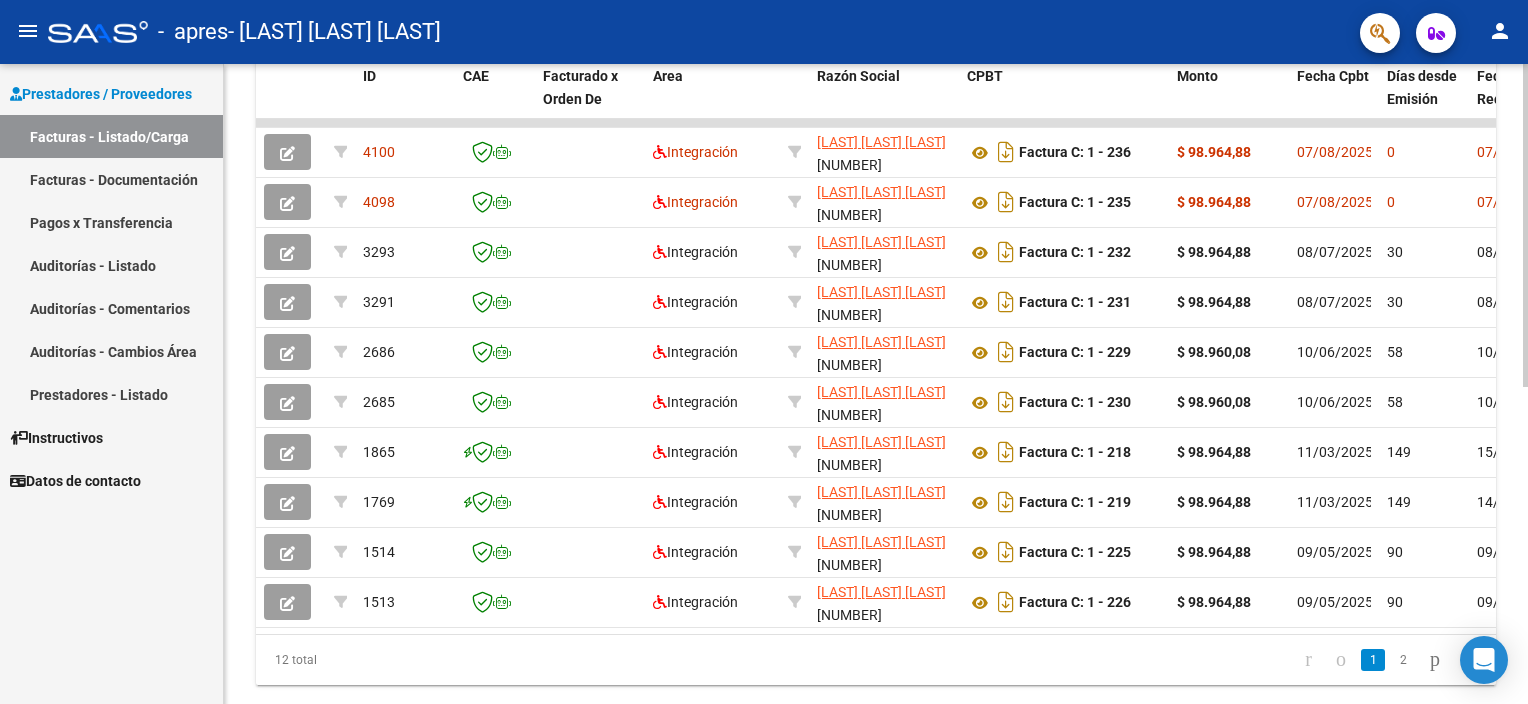 scroll, scrollTop: 629, scrollLeft: 0, axis: vertical 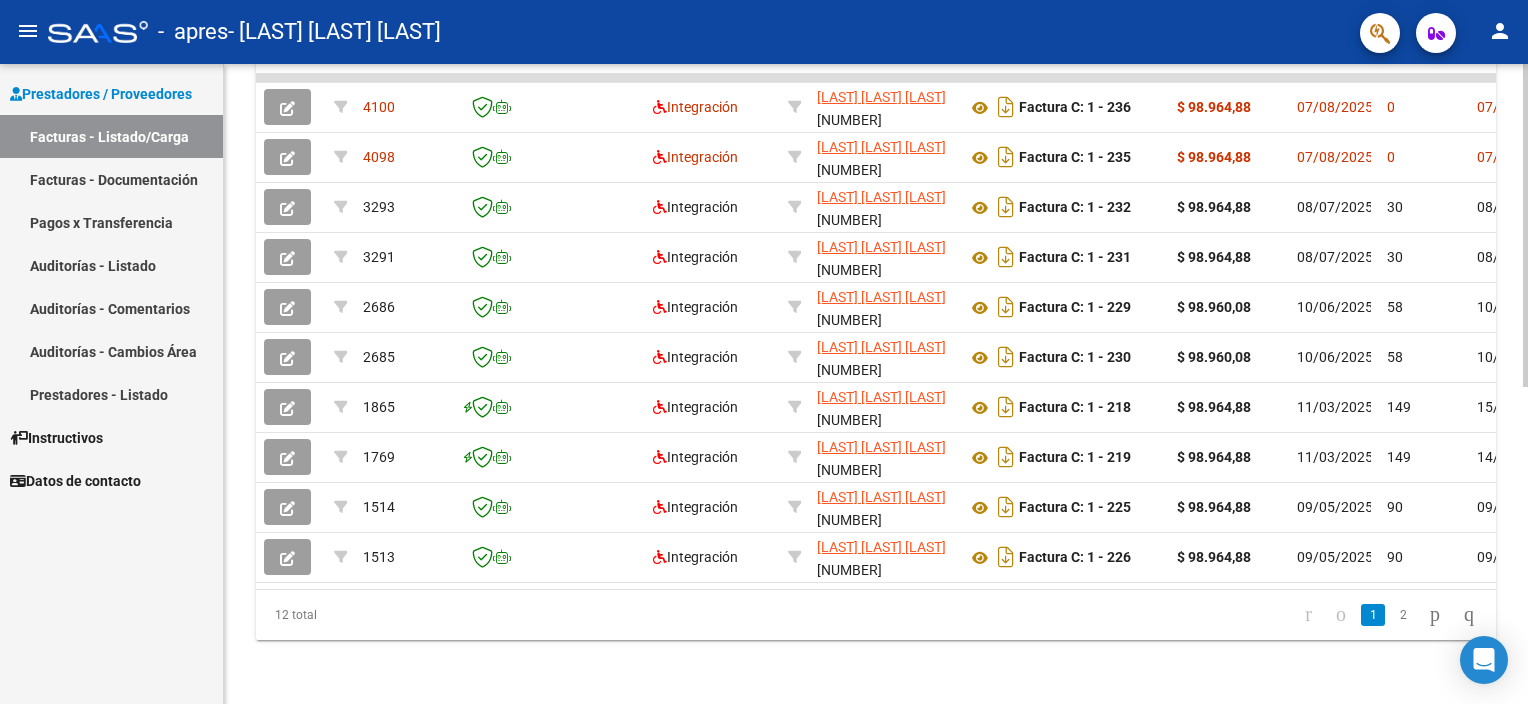 click on "menu -  apres  - [LAST] [LAST] [LAST] person   Prestadores / Proveedores Facturas - Listado/Carga Facturas - Documentación Pagos x Transferencia Auditorías - Listado Auditorías - Comentarios Auditorías - Cambios Área Prestadores - Listado   Instructivos   Datos de contacto  Video tutorial   PRESTADORES -> Listado de CPBTs Emitidos por Prestadores / Proveedores (alt+q)   Cargar Comprobante
cloud_download  CSV  cloud_download  EXCEL  cloud_download  Estandar   Descarga Masiva
Filtros Id Area Area Todos Confirmado   Mostrar totalizadores   FILTROS DEL COMPROBANTE  Comprobante Tipo Comprobante Tipo Start date – End date Fec. Comprobante Desde / Hasta Días Emisión Desde(cant. días) Días Emisión Hasta(cant. días) CUIT / Razón Social Pto. Venta Nro. Comprobante Código SSS CAE Válido CAE Válido Todos Cargado Módulo Hosp. Todos Tiene facturacion Apócrifa Hospital Refes  FILTROS DE INTEGRACION  Período De Prestación Campos del Archivo de Rendición Devuelto x SSS (dr_envio)" at bounding box center (764, 352) 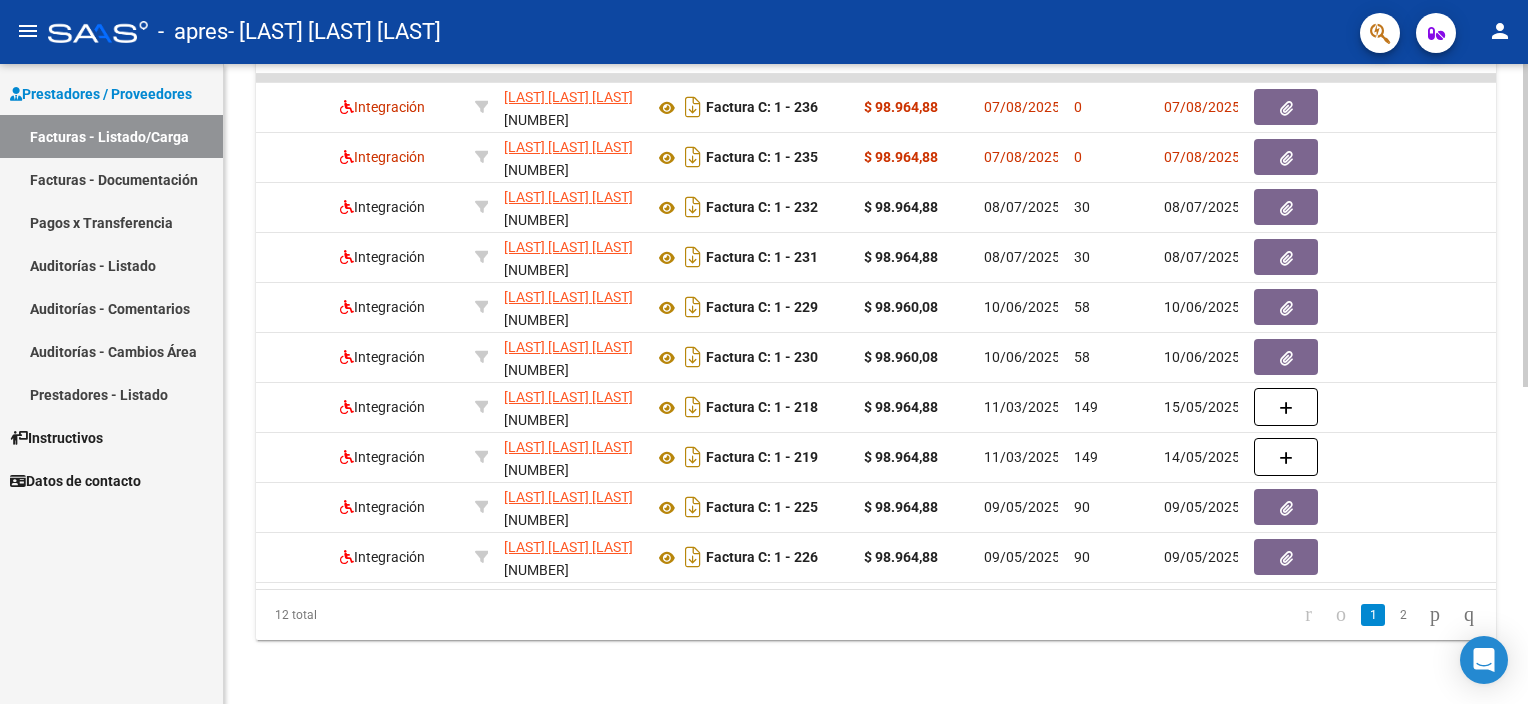 scroll, scrollTop: 0, scrollLeft: 333, axis: horizontal 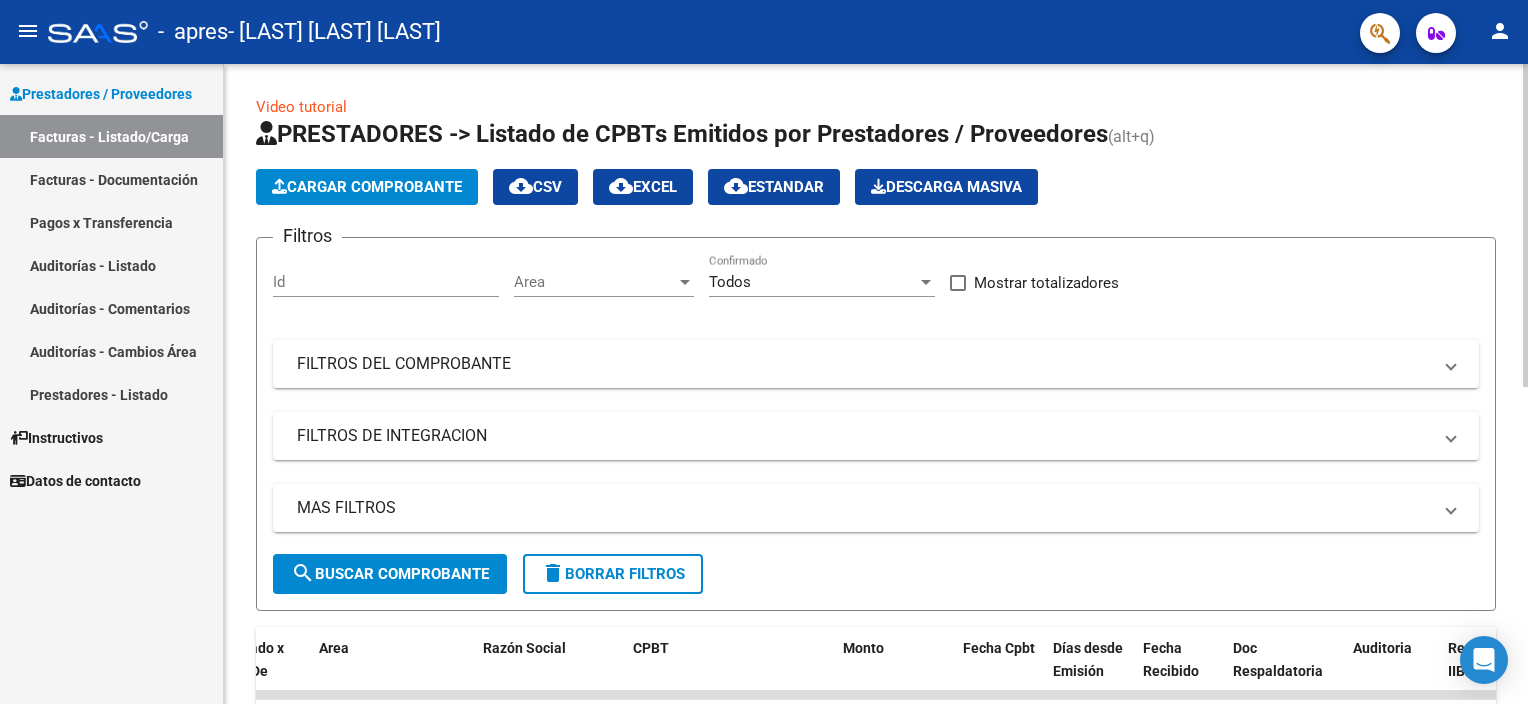 click on "menu -  apres  - [LAST] [LAST] [LAST] person   Prestadores / Proveedores Facturas - Listado/Carga Facturas - Documentación Pagos x Transferencia Auditorías - Listado Auditorías - Comentarios Auditorías - Cambios Área Prestadores - Listado   Instructivos   Datos de contacto  Video tutorial   PRESTADORES -> Listado de CPBTs Emitidos por Prestadores / Proveedores (alt+q)   Cargar Comprobante
cloud_download  CSV  cloud_download  EXCEL  cloud_download  Estandar   Descarga Masiva
Filtros Id Area Area Todos Confirmado   Mostrar totalizadores   FILTROS DEL COMPROBANTE  Comprobante Tipo Comprobante Tipo Start date – End date Fec. Comprobante Desde / Hasta Días Emisión Desde(cant. días) Días Emisión Hasta(cant. días) CUIT / Razón Social Pto. Venta Nro. Comprobante Código SSS CAE Válido CAE Válido Todos Cargado Módulo Hosp. Todos Tiene facturacion Apócrifa Hospital Refes  FILTROS DE INTEGRACION  Período De Prestación Campos del Archivo de Rendición Devuelto x SSS (dr_envio)" at bounding box center [764, 352] 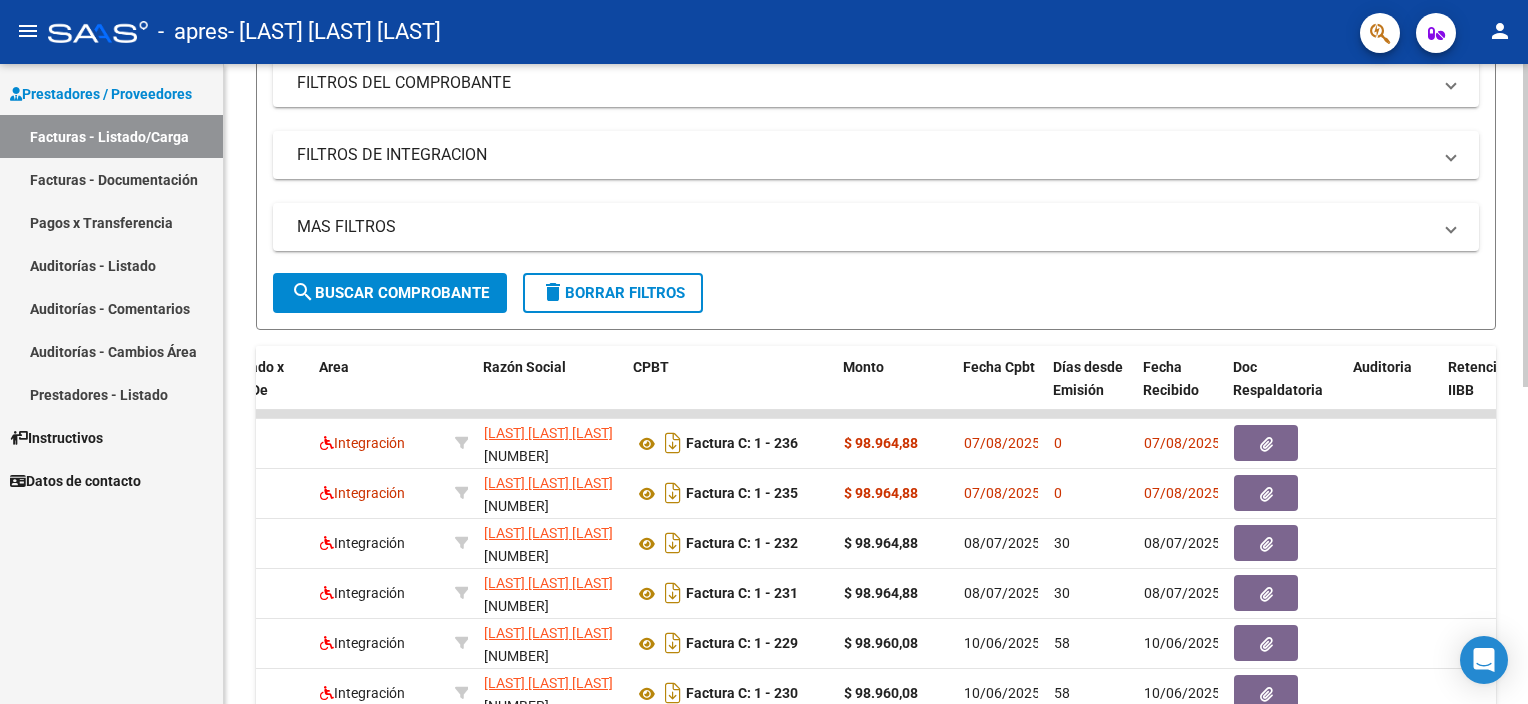 scroll, scrollTop: 272, scrollLeft: 0, axis: vertical 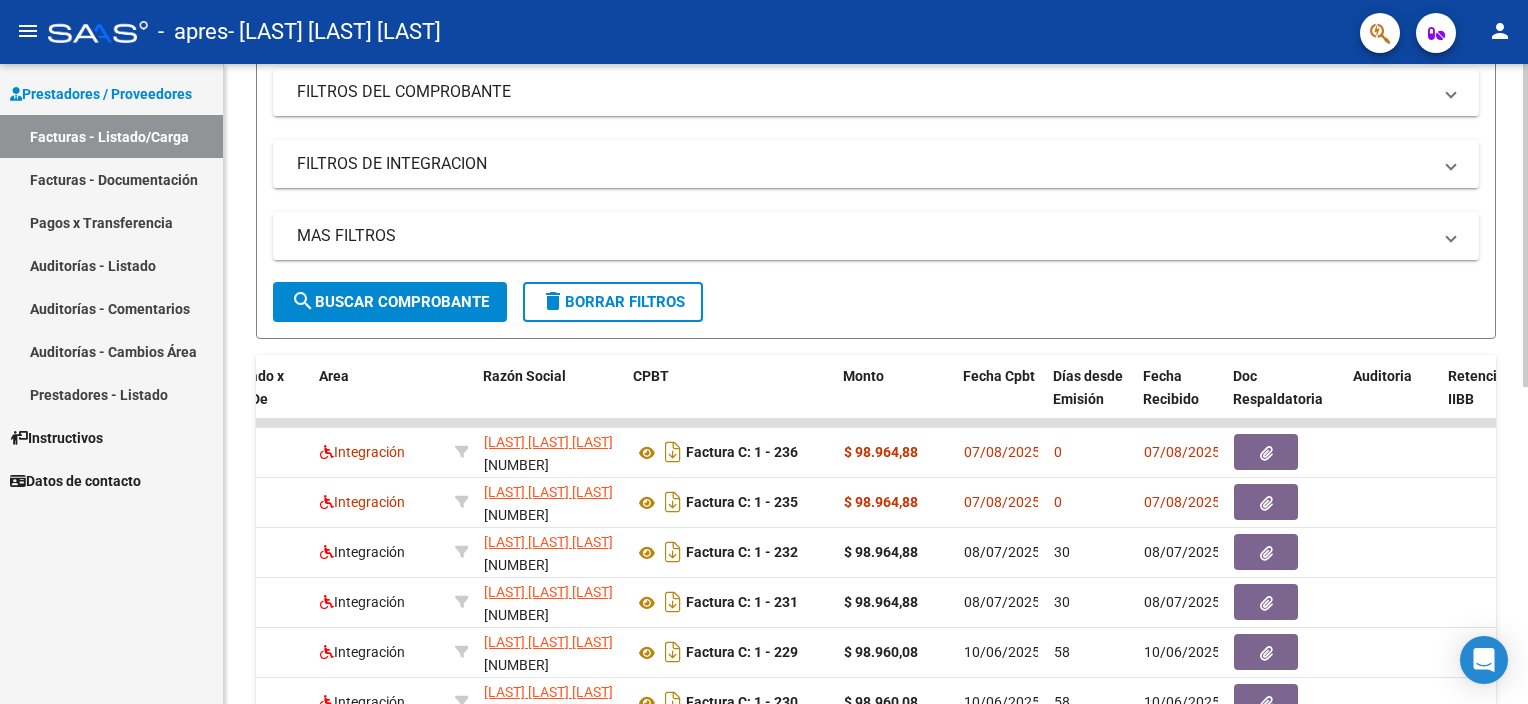 click on "menu -  apres  - [LAST] [LAST] [LAST] person   Prestadores / Proveedores Facturas - Listado/Carga Facturas - Documentación Pagos x Transferencia Auditorías - Listado Auditorías - Comentarios Auditorías - Cambios Área Prestadores - Listado   Instructivos   Datos de contacto  Video tutorial   PRESTADORES -> Listado de CPBTs Emitidos por Prestadores / Proveedores (alt+q)   Cargar Comprobante
cloud_download  CSV  cloud_download  EXCEL  cloud_download  Estandar   Descarga Masiva
Filtros Id Area Area Todos Confirmado   Mostrar totalizadores   FILTROS DEL COMPROBANTE  Comprobante Tipo Comprobante Tipo Start date – End date Fec. Comprobante Desde / Hasta Días Emisión Desde(cant. días) Días Emisión Hasta(cant. días) CUIT / Razón Social Pto. Venta Nro. Comprobante Código SSS CAE Válido CAE Válido Todos Cargado Módulo Hosp. Todos Tiene facturacion Apócrifa Hospital Refes  FILTROS DE INTEGRACION  Período De Prestación Campos del Archivo de Rendición Devuelto x SSS (dr_envio)" at bounding box center [764, 352] 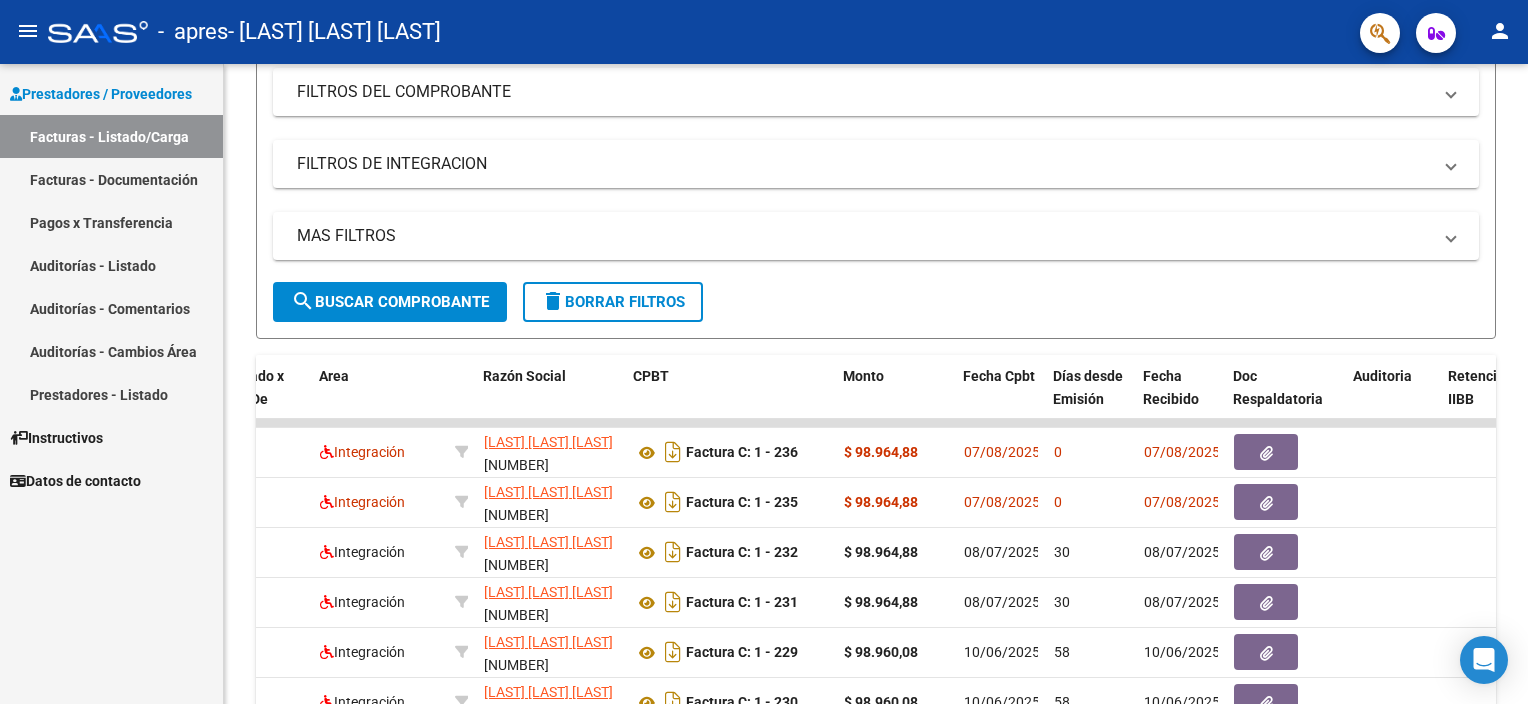 click on "person" 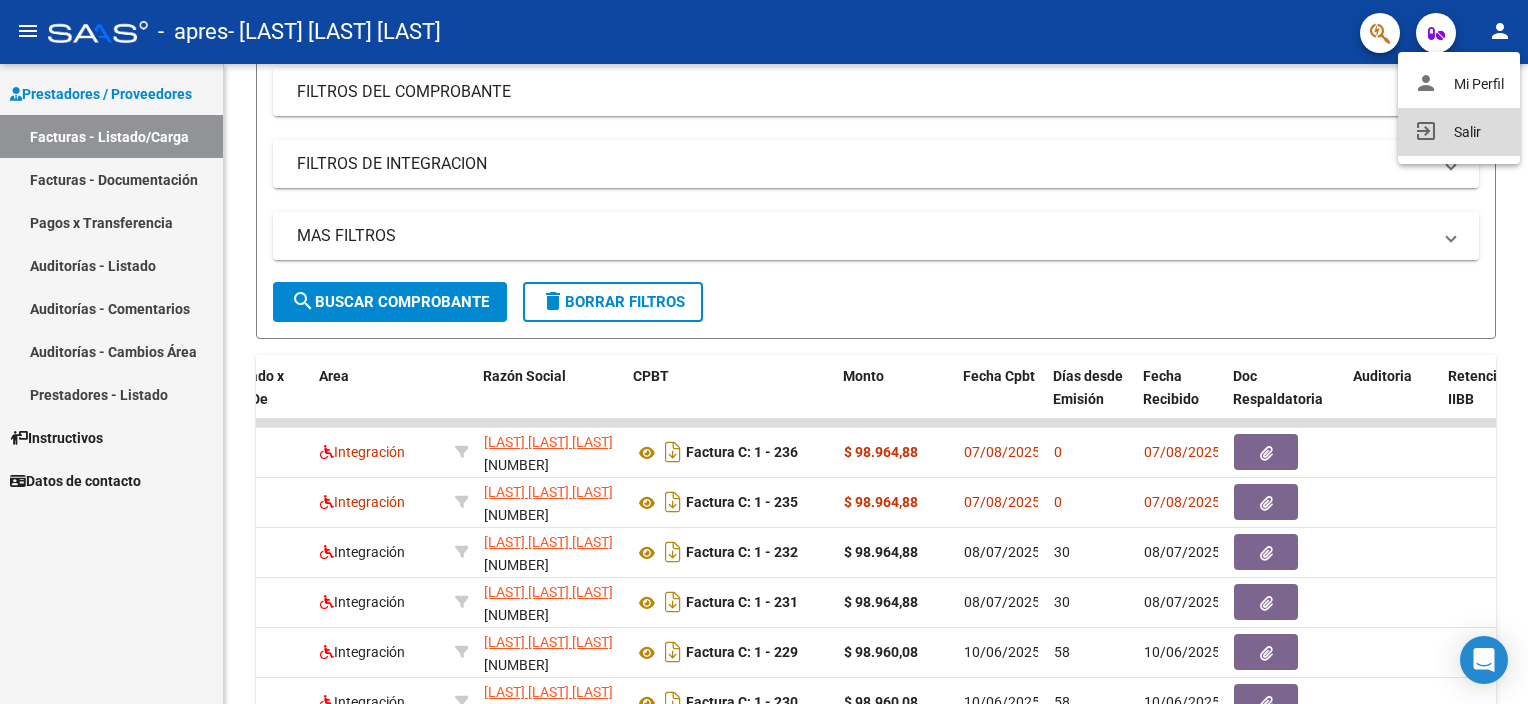 click on "exit_to_app  Salir" at bounding box center (1459, 132) 